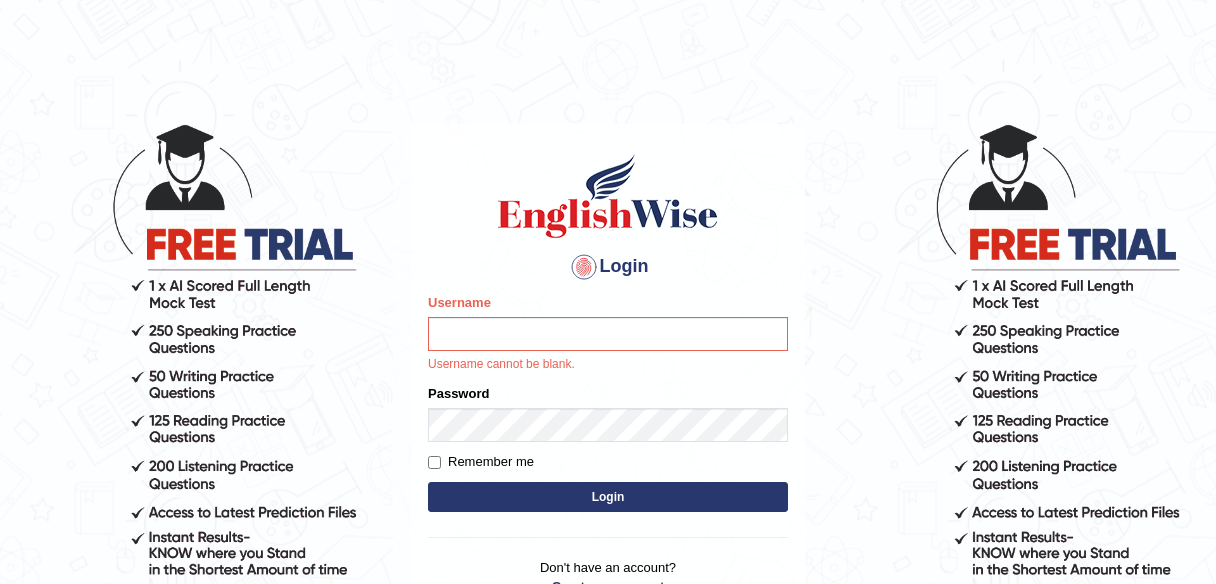 scroll, scrollTop: 0, scrollLeft: 0, axis: both 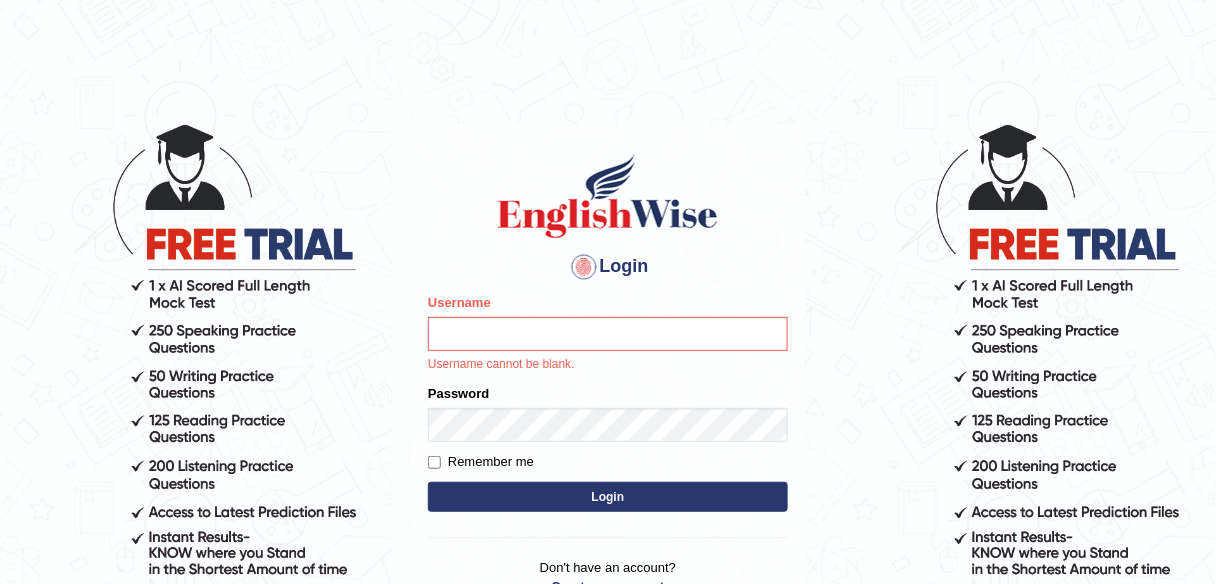 drag, startPoint x: 795, startPoint y: 284, endPoint x: 713, endPoint y: 298, distance: 83.18654 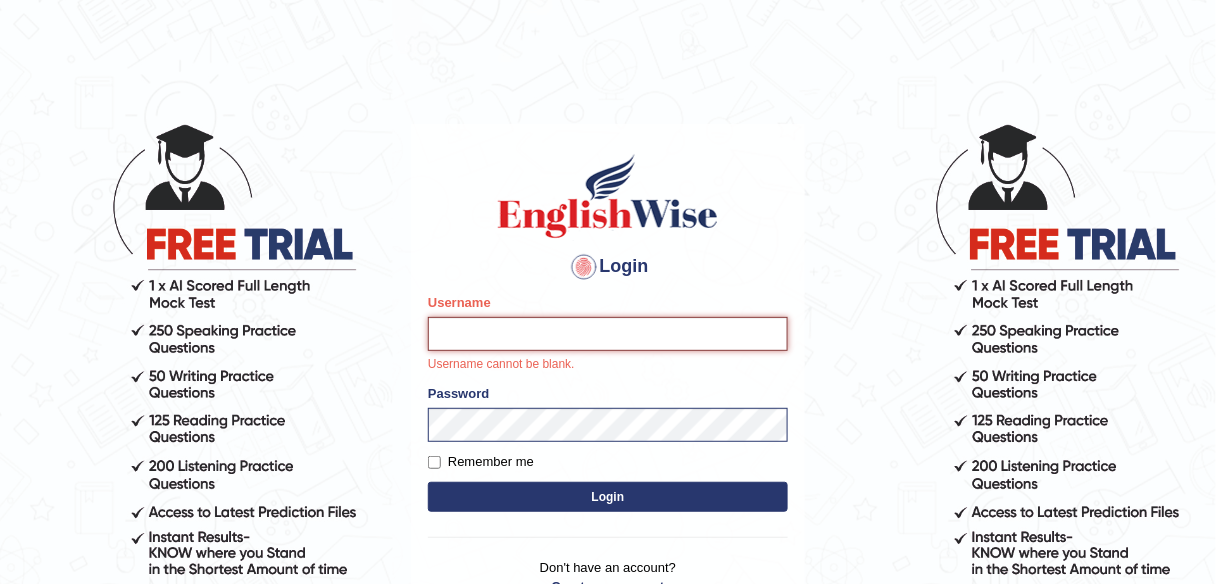 click on "Username" at bounding box center [608, 334] 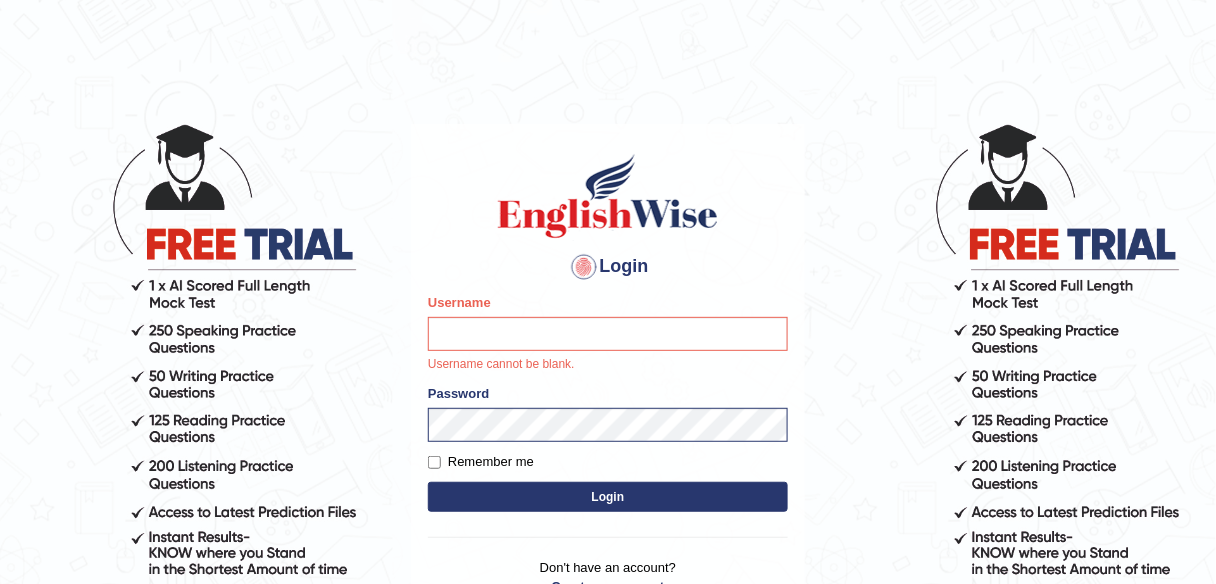 drag, startPoint x: 807, startPoint y: 321, endPoint x: 789, endPoint y: 327, distance: 18.973665 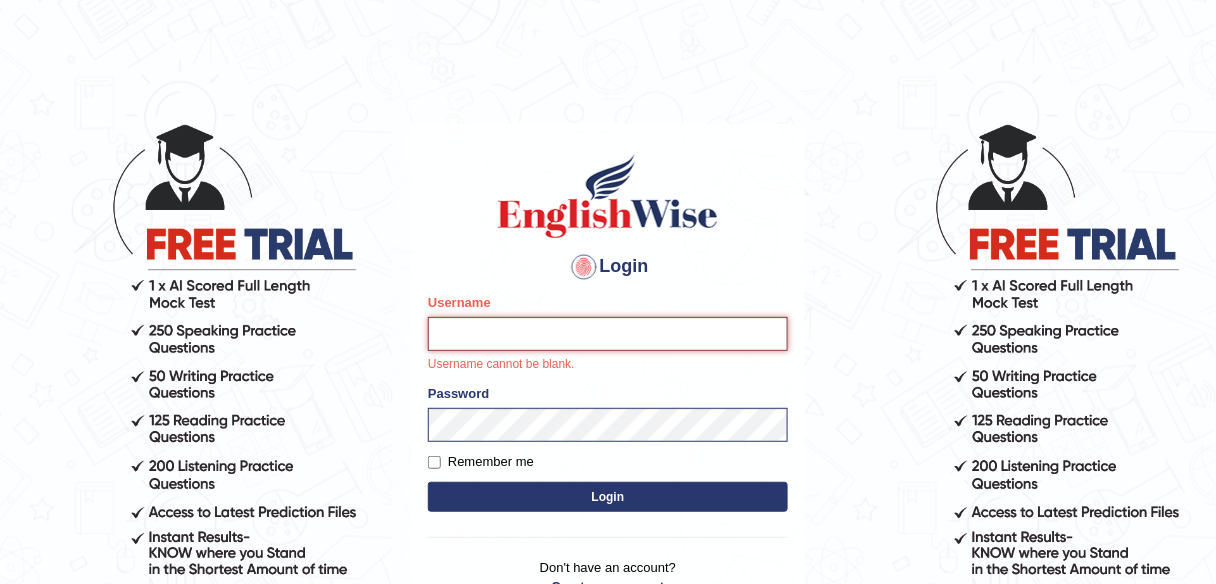 drag, startPoint x: 602, startPoint y: 336, endPoint x: 587, endPoint y: 350, distance: 20.518284 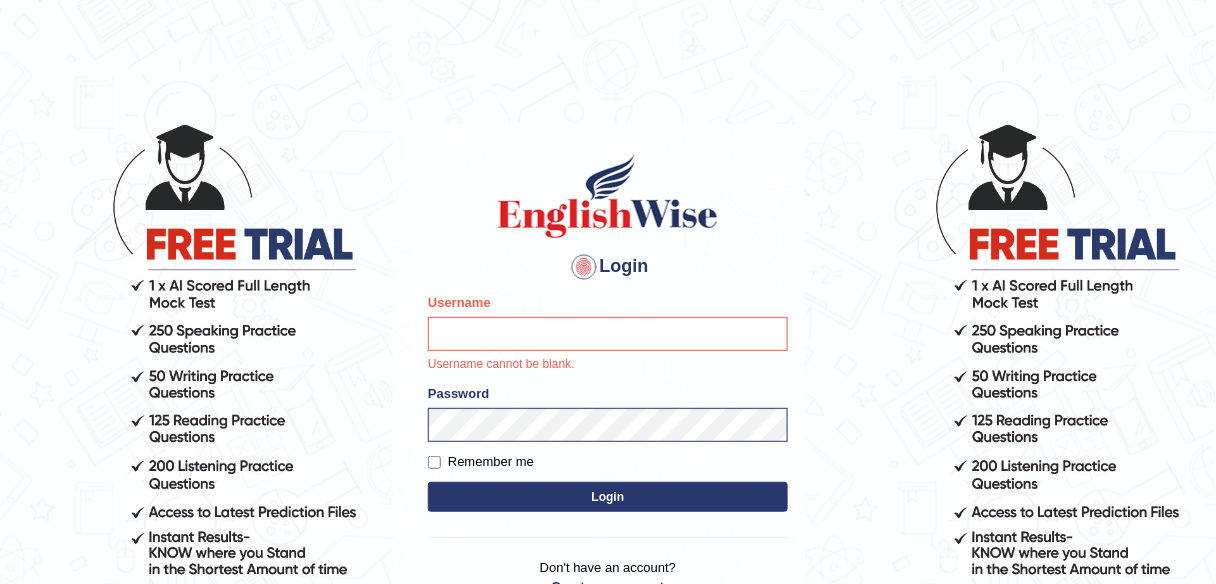 click on "Login" at bounding box center [608, 497] 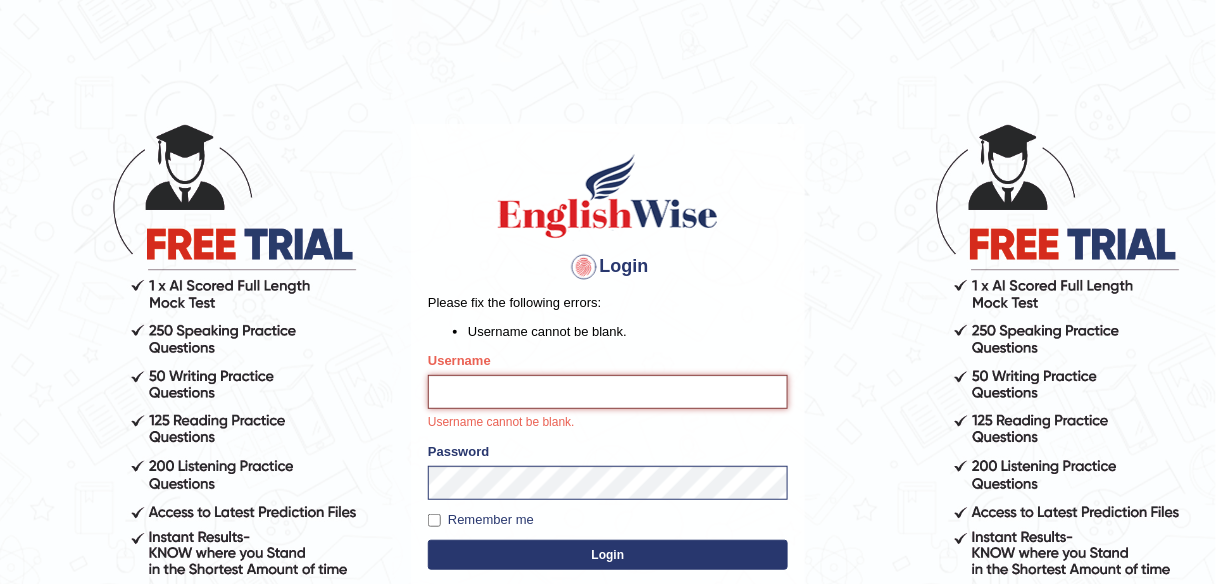 click on "Username" at bounding box center (608, 392) 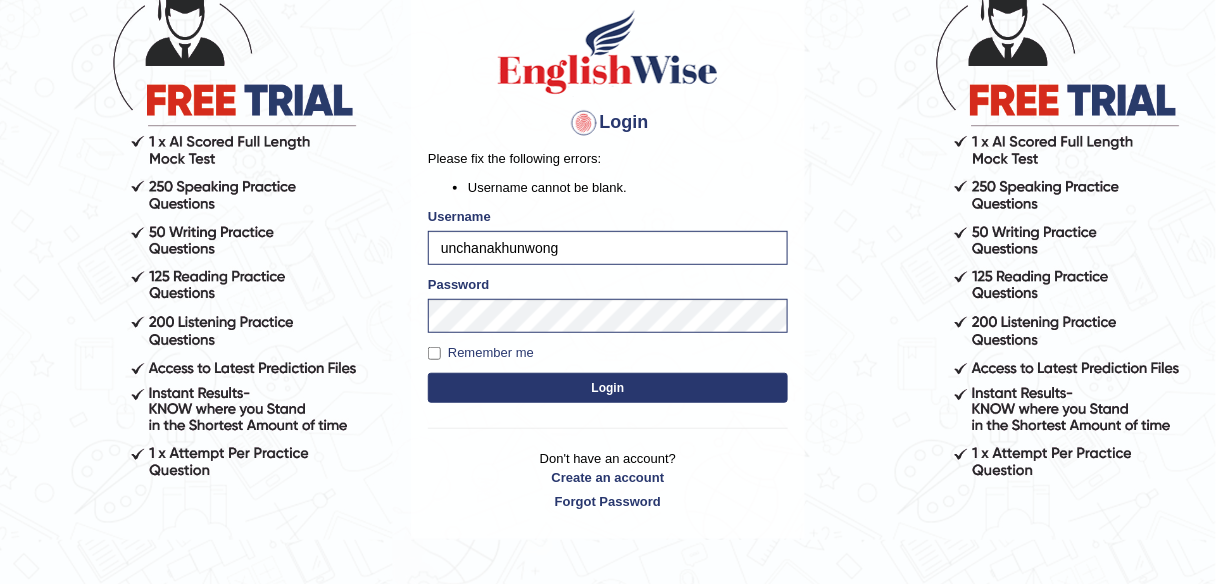 scroll, scrollTop: 160, scrollLeft: 0, axis: vertical 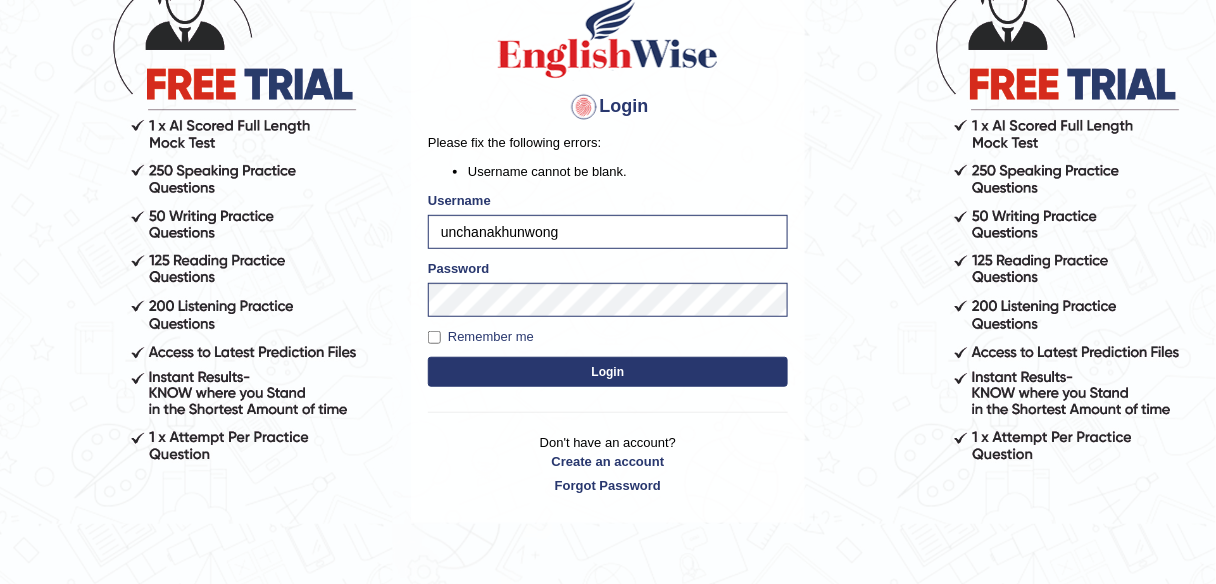 click on "Login" at bounding box center [608, 372] 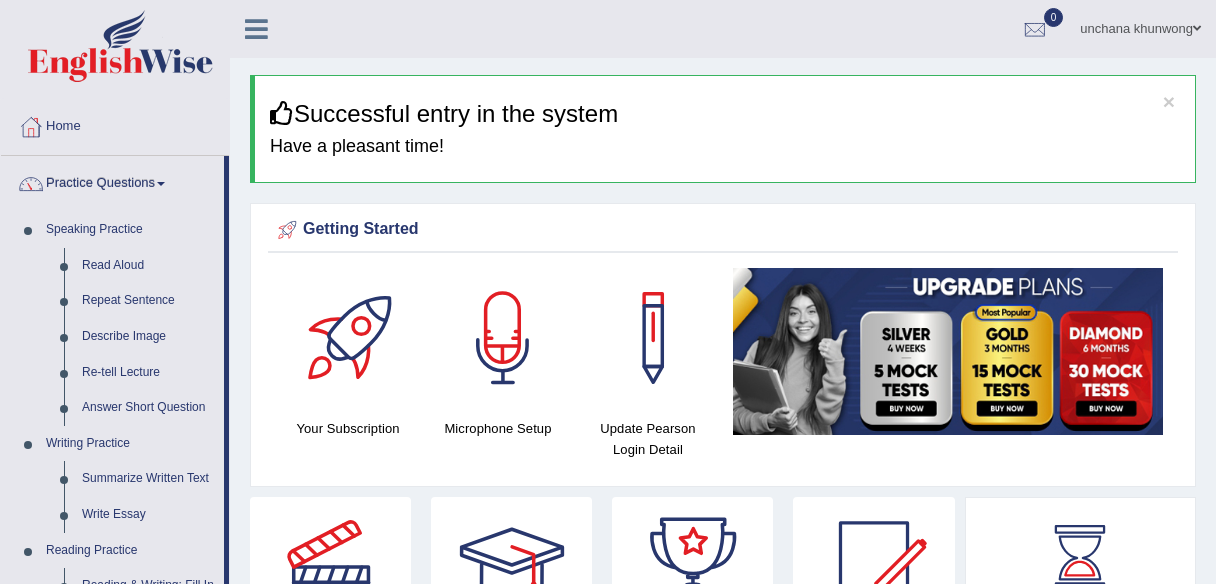 click on "Write From Dictation" at bounding box center [148, 1138] 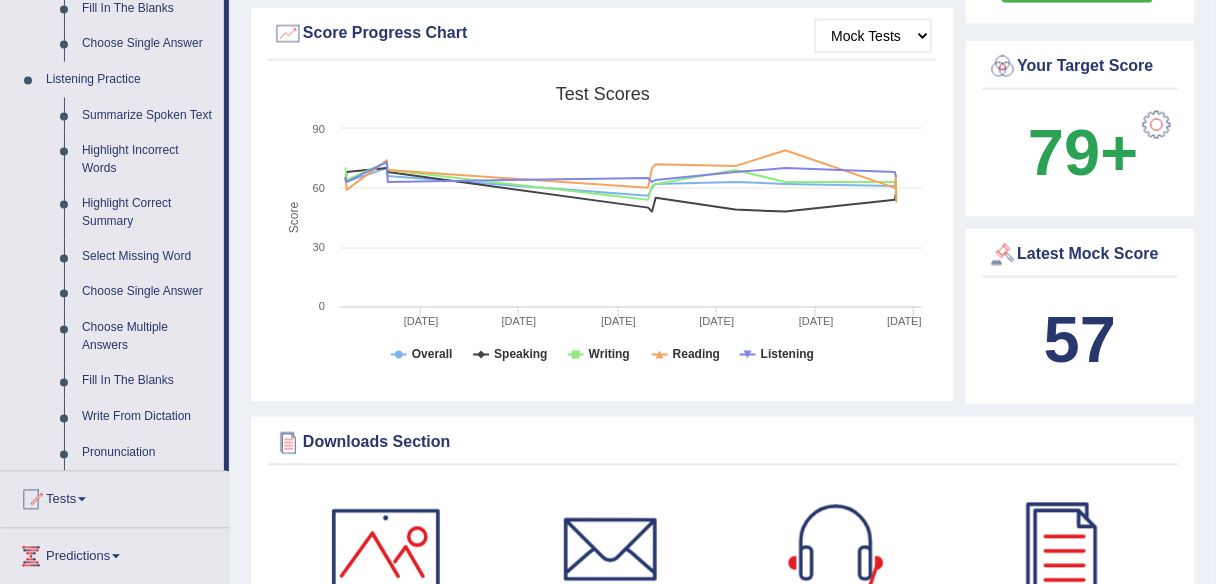 scroll, scrollTop: 0, scrollLeft: 0, axis: both 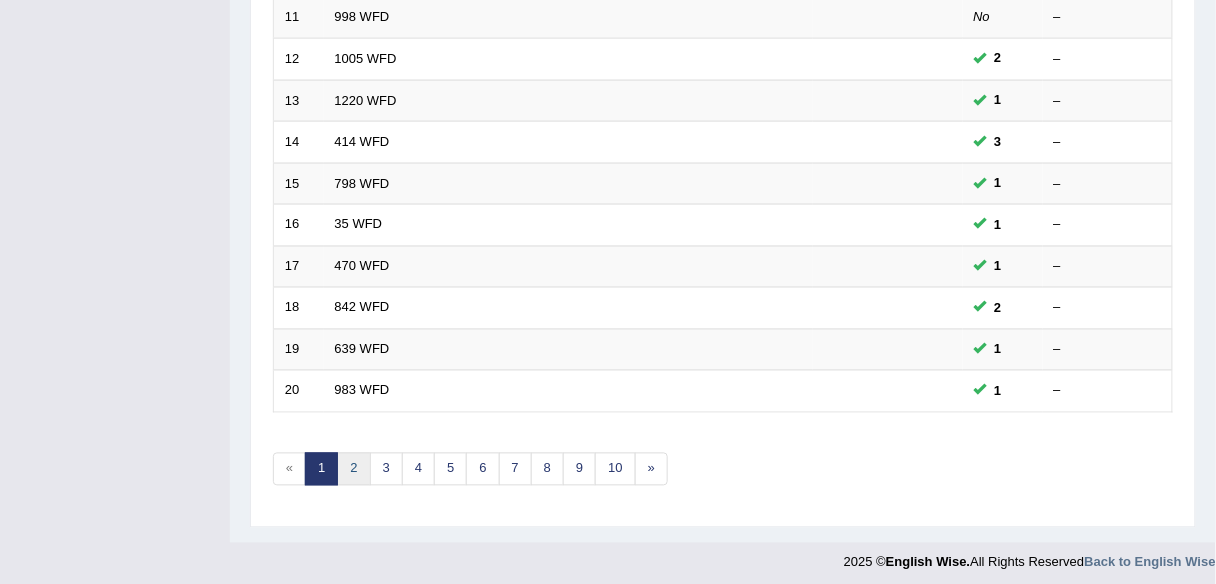 click on "2" at bounding box center (353, 469) 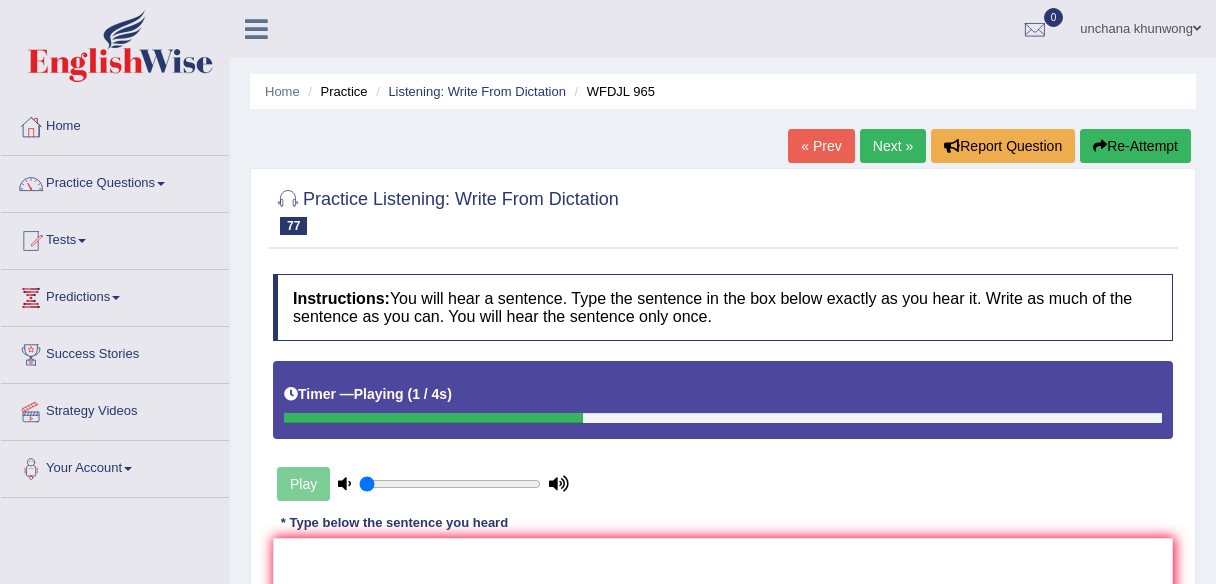scroll, scrollTop: 66, scrollLeft: 0, axis: vertical 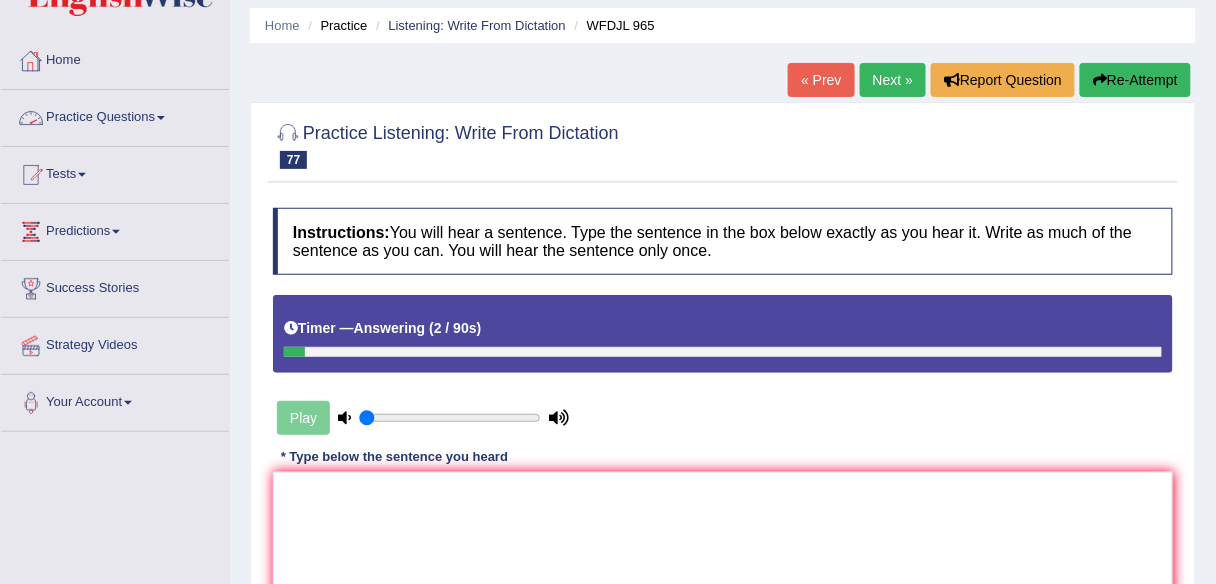 click on "« Prev" at bounding box center (821, 80) 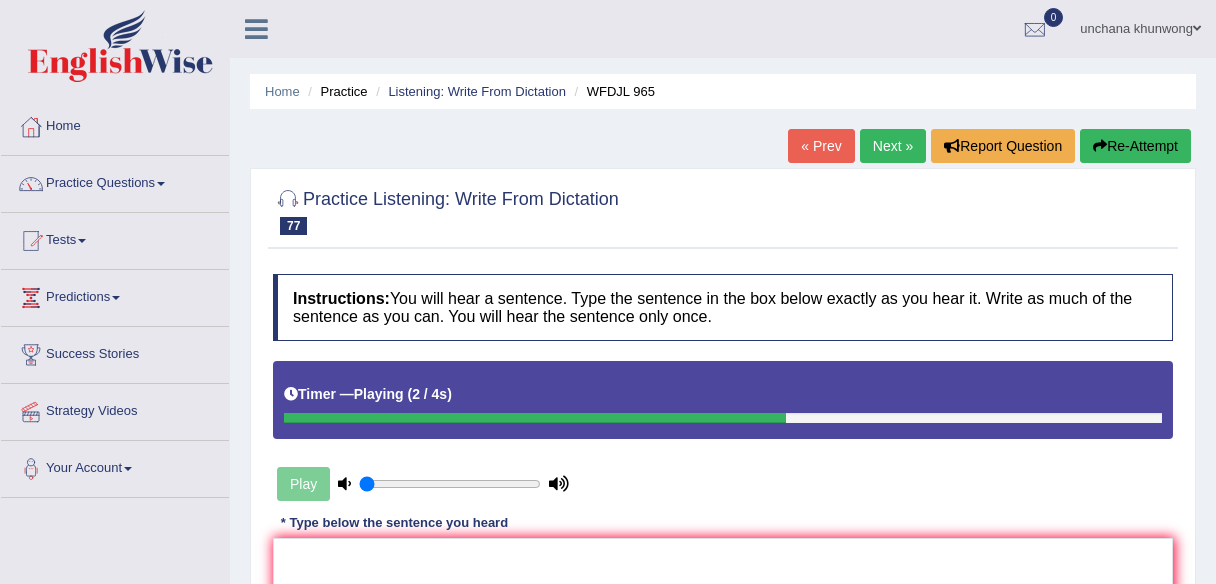 scroll, scrollTop: 320, scrollLeft: 0, axis: vertical 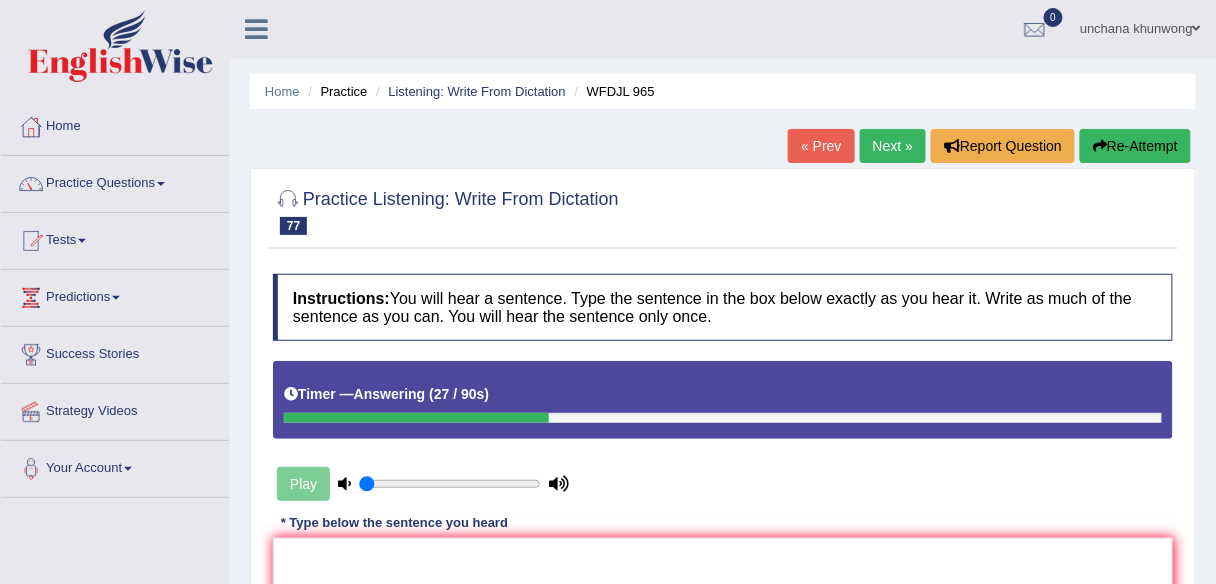 click on "Home
Practice
Listening: Write From Dictation
WFDJL 965
« Prev Next »  Report Question  Re-Attempt
Practice Listening: Write From Dictation
77
WFDJL 965
Instructions:  You will hear a sentence. Type the sentence in the box below exactly as you hear it. Write as much of the sentence as you can. You will hear the sentence only once.
Timer —  Answering   ( 27 / 90s ) Play Transcript: Soon, a well-known conductor will lead the orchestra in concert. * Type below the sentence you heard Accuracy Comparison for Writing Scores:
Red:  Missed Words
Green:  Correct Words
Blue:  Added/Mistyped Words
Accuracy:   Punctuation at the end  You wrote first capital letter A.I. Engine Result:  Processing... Verify" at bounding box center (723, 500) 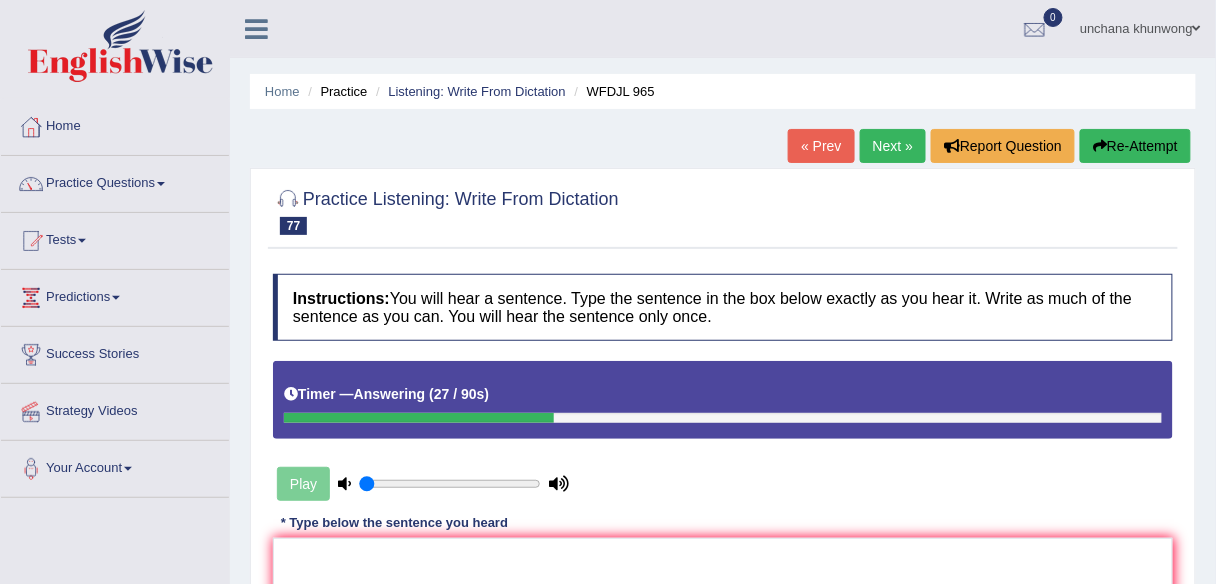 click on "Next »" at bounding box center [893, 146] 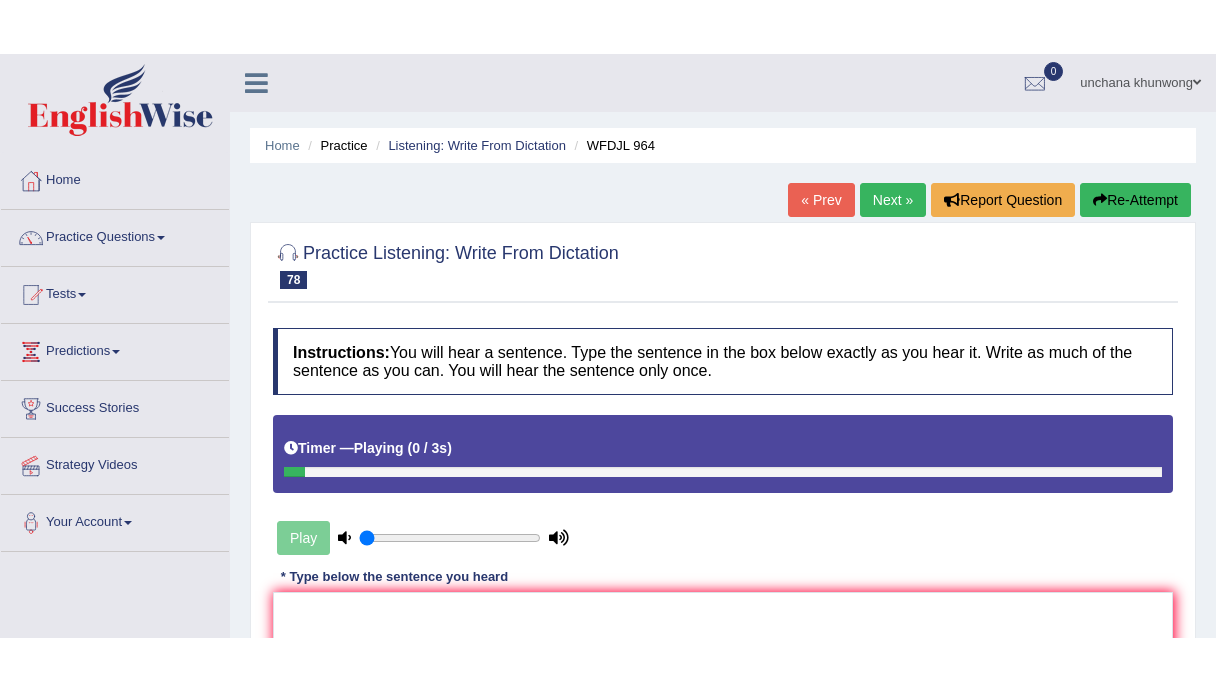 scroll, scrollTop: 240, scrollLeft: 0, axis: vertical 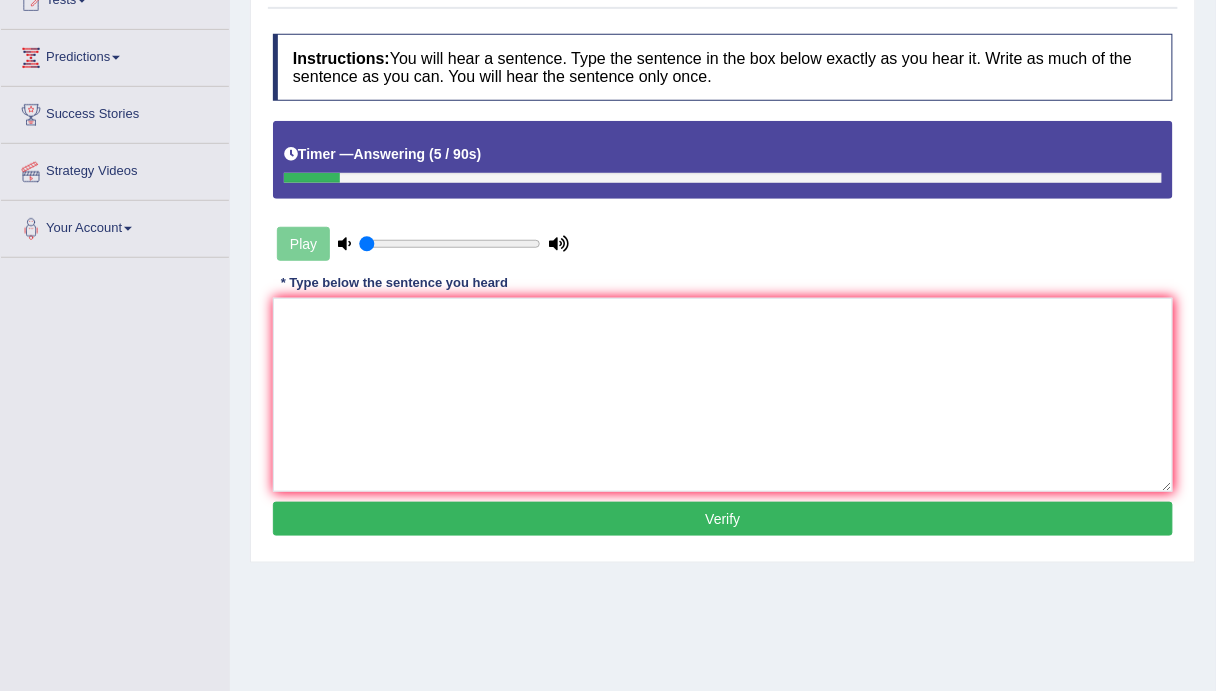 type on "L" 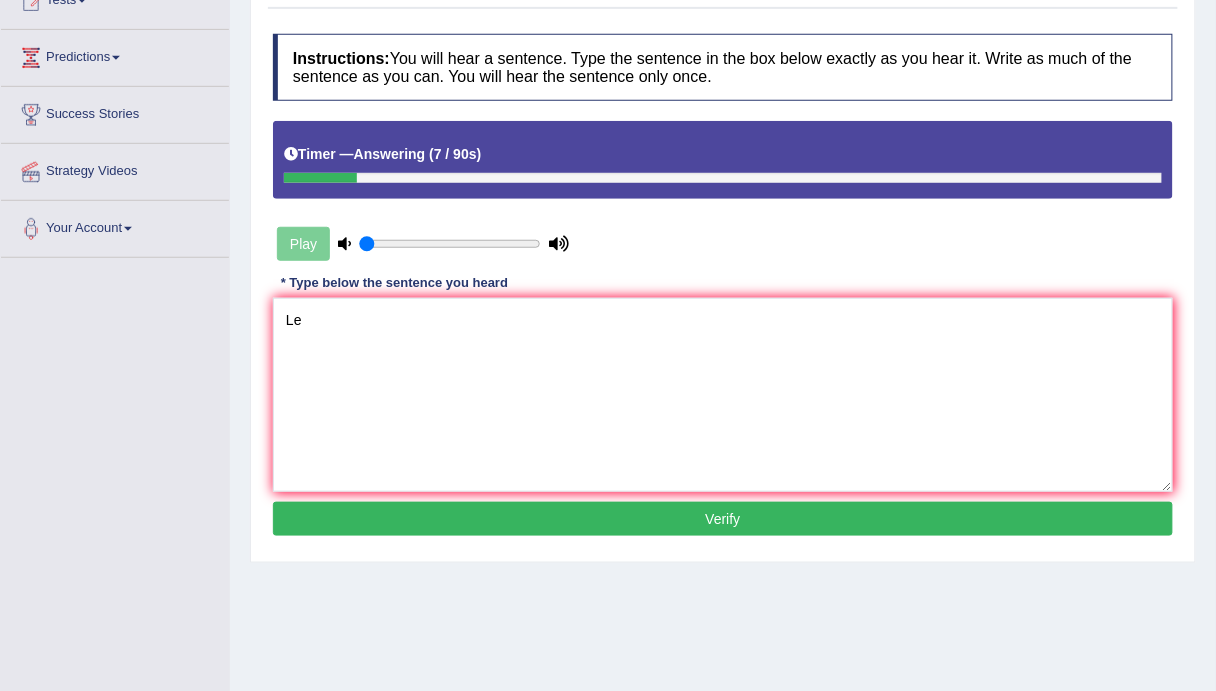 type on "L" 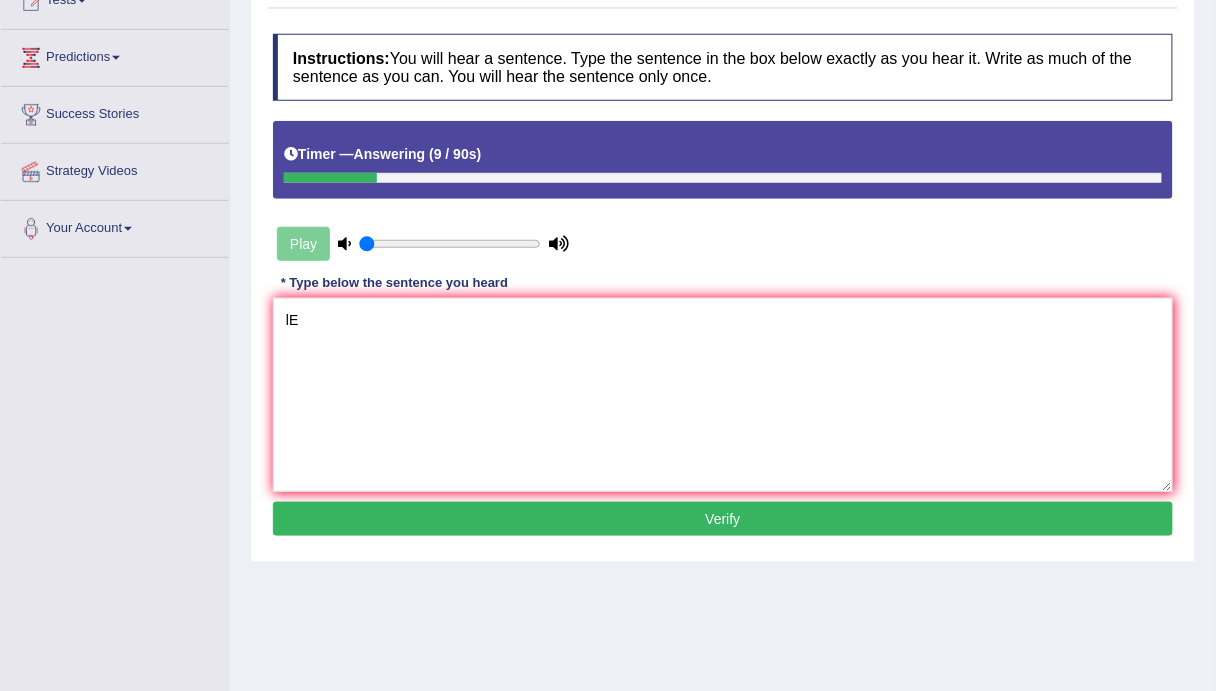 type on "l" 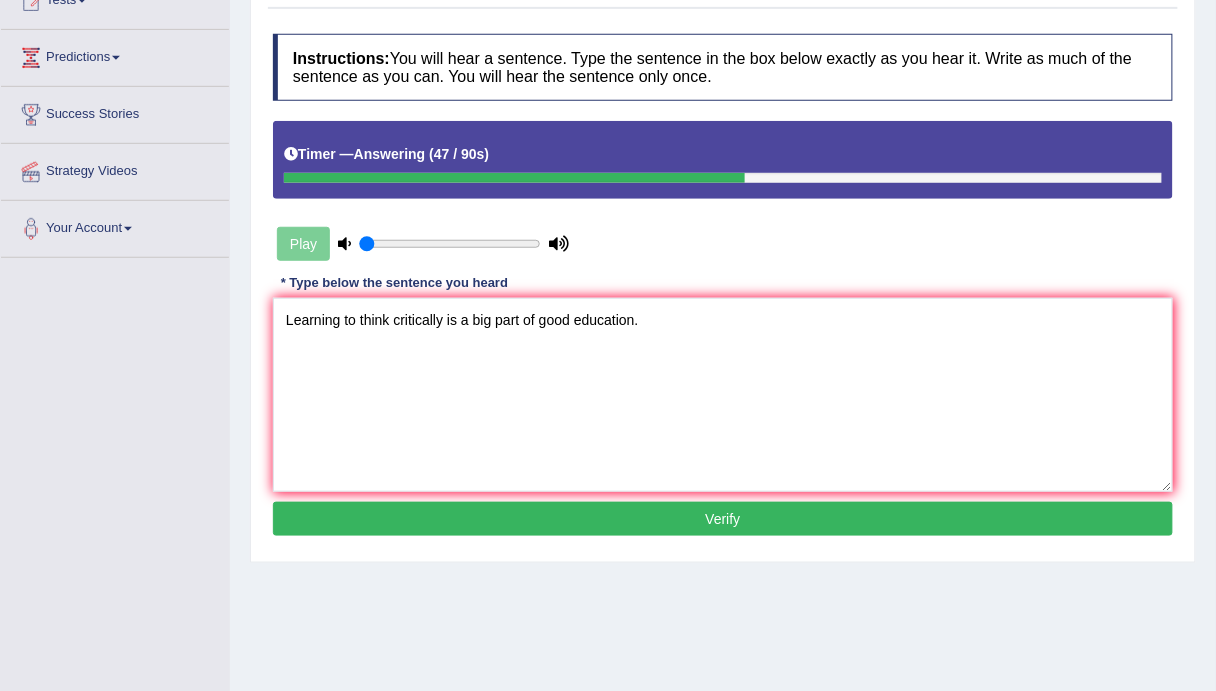 drag, startPoint x: 291, startPoint y: 322, endPoint x: 696, endPoint y: 320, distance: 405.00494 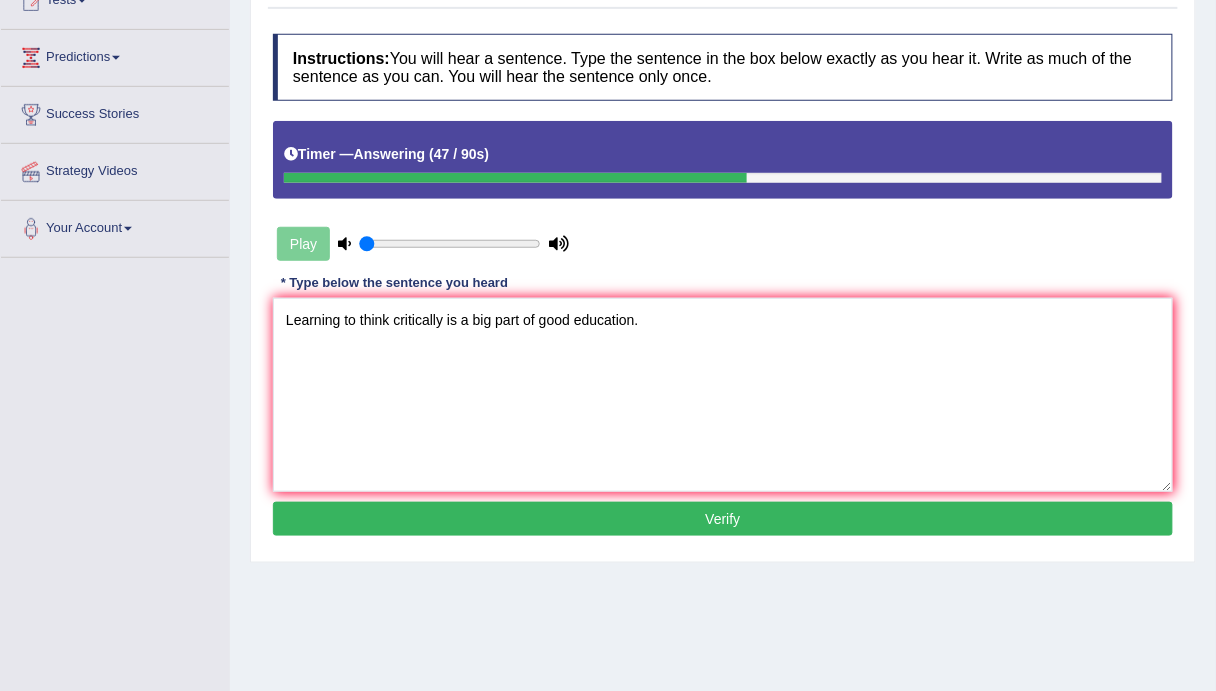 click on "Learning to think critically is a big part of good education." at bounding box center (723, 395) 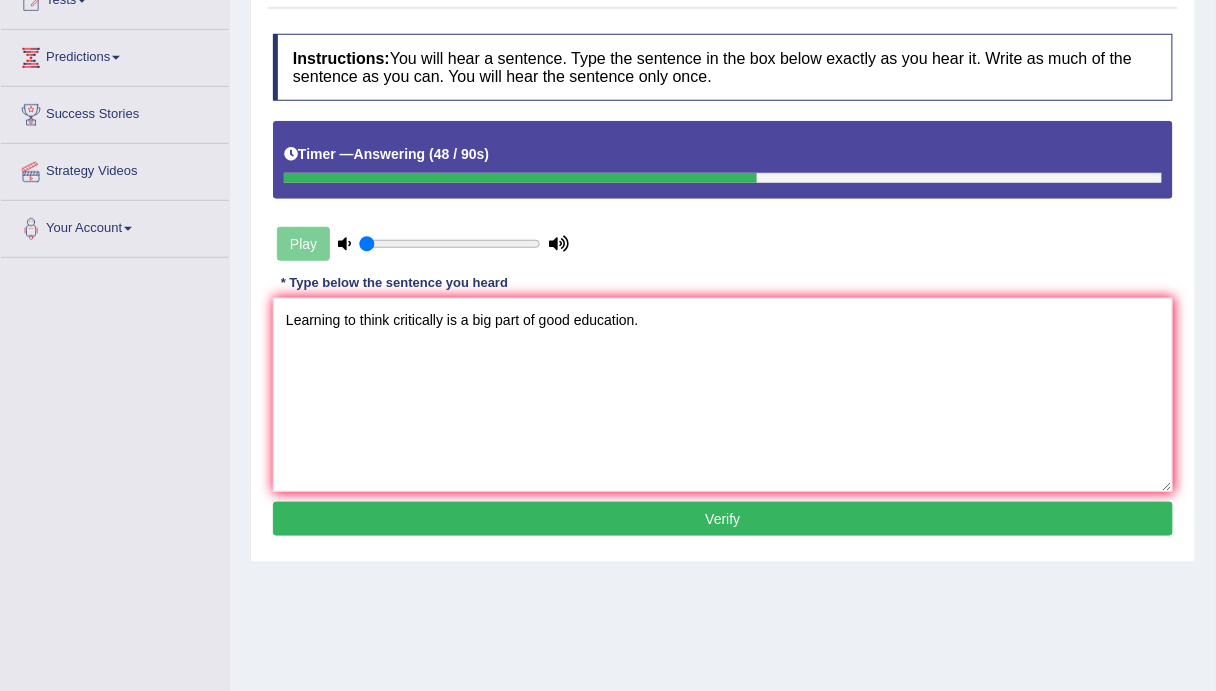type on "Learning to think critically is a big part of good education." 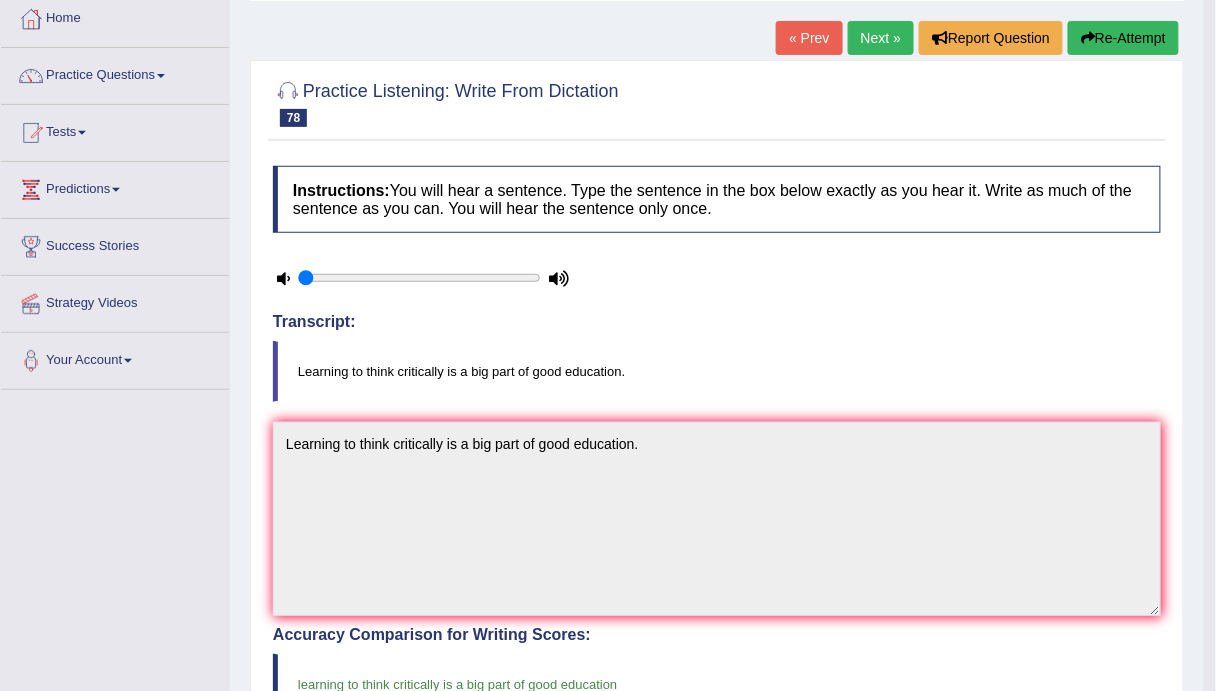 scroll, scrollTop: 0, scrollLeft: 0, axis: both 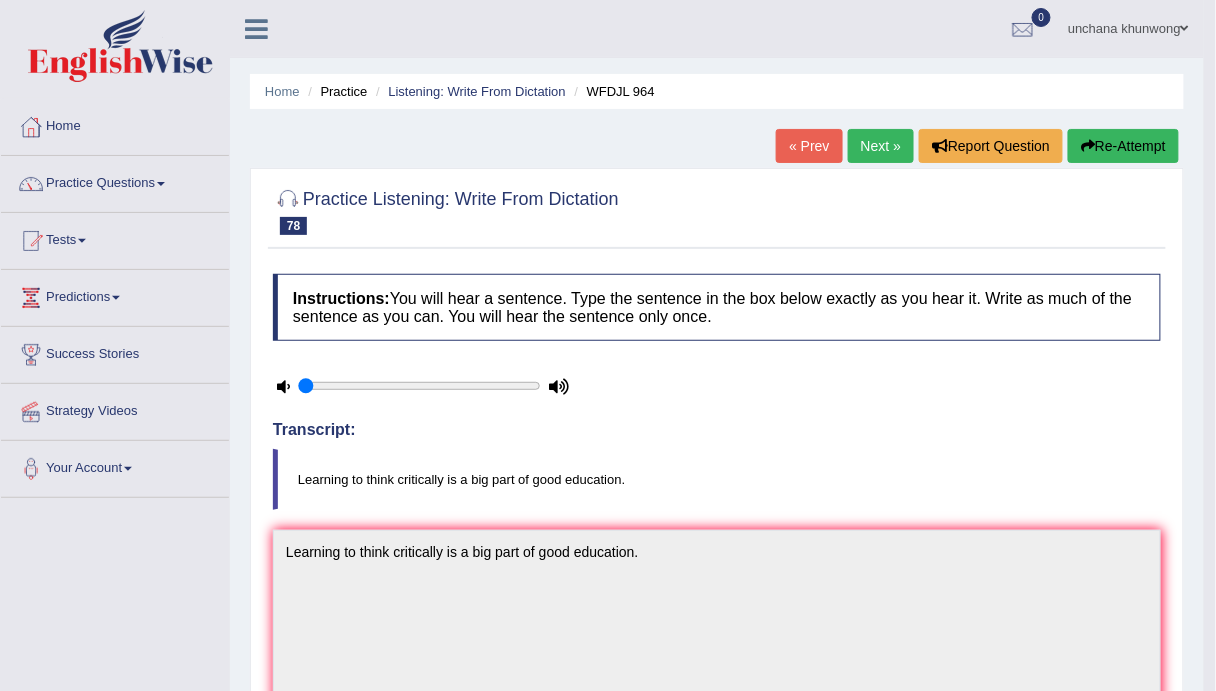 click on "Next »" at bounding box center [881, 146] 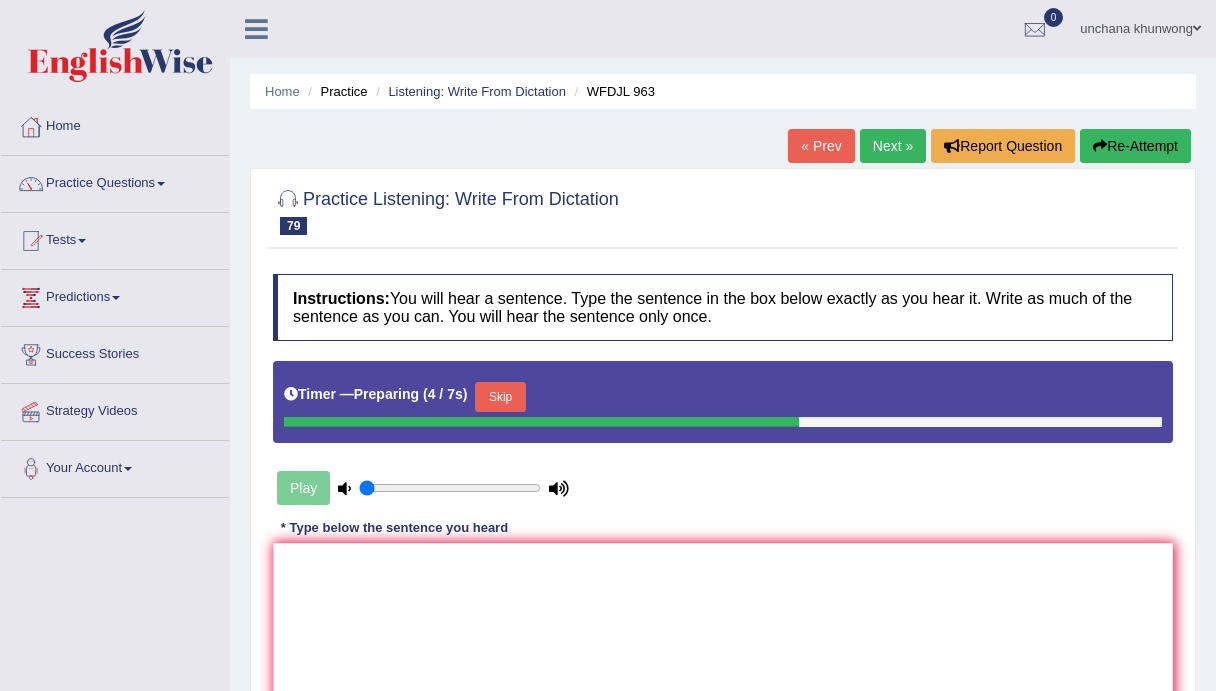 scroll, scrollTop: 0, scrollLeft: 0, axis: both 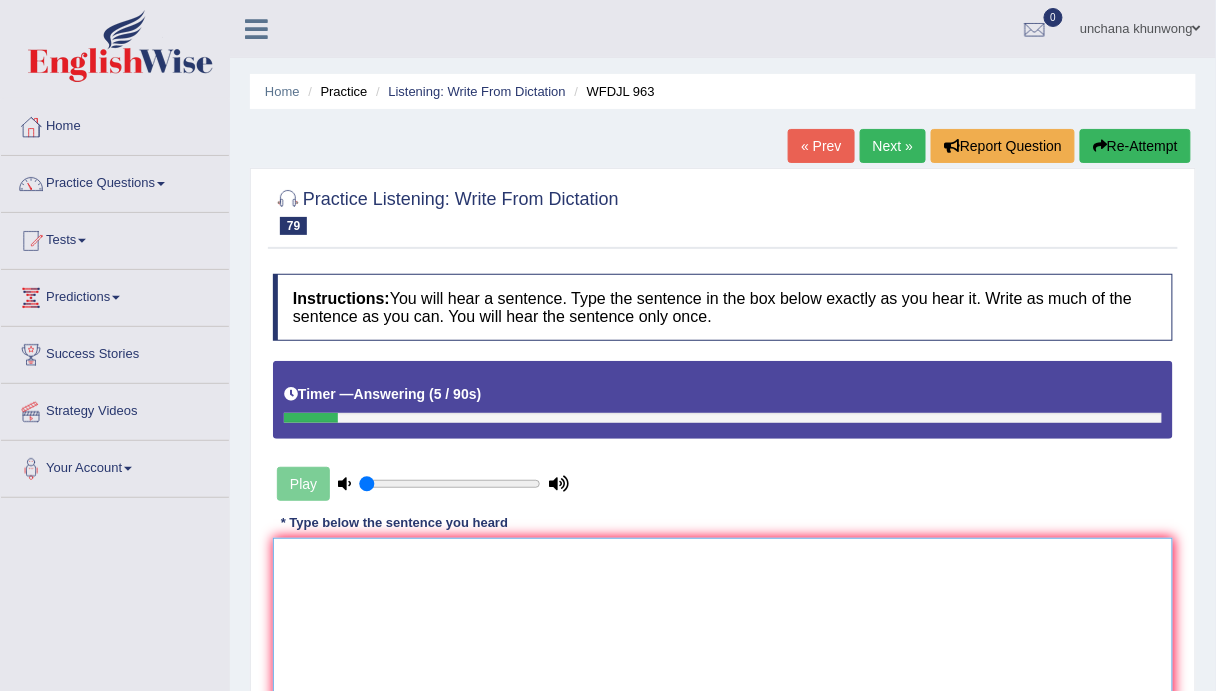 click at bounding box center [723, 635] 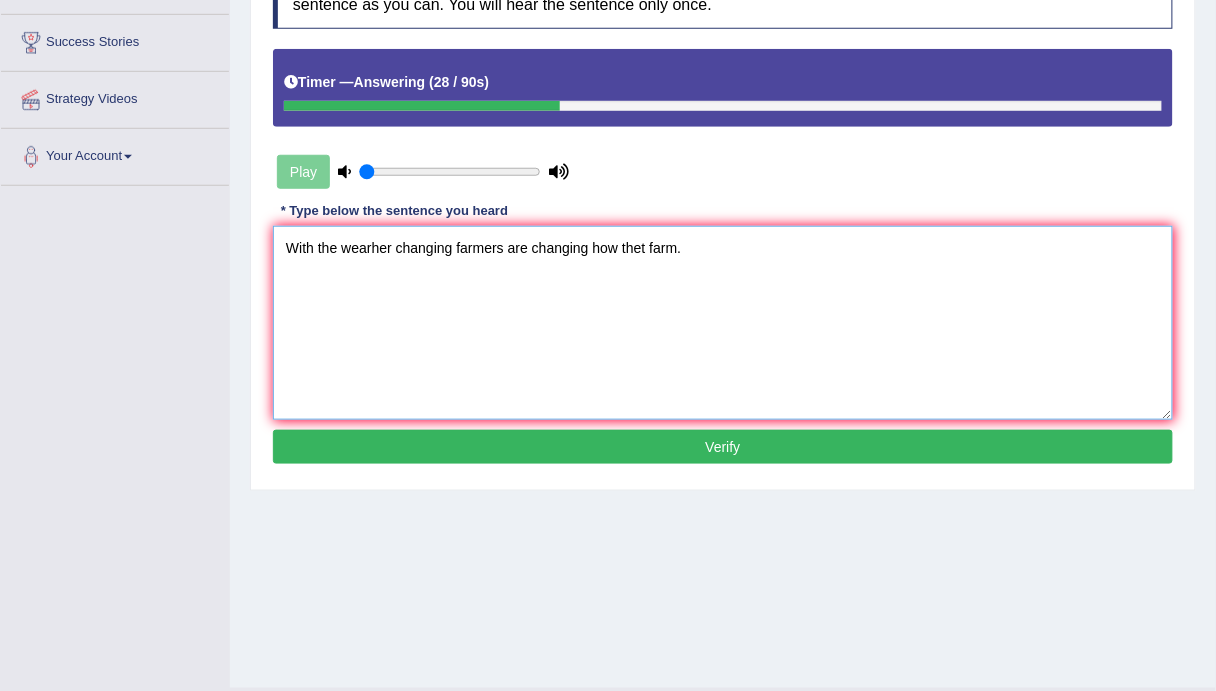 scroll, scrollTop: 359, scrollLeft: 0, axis: vertical 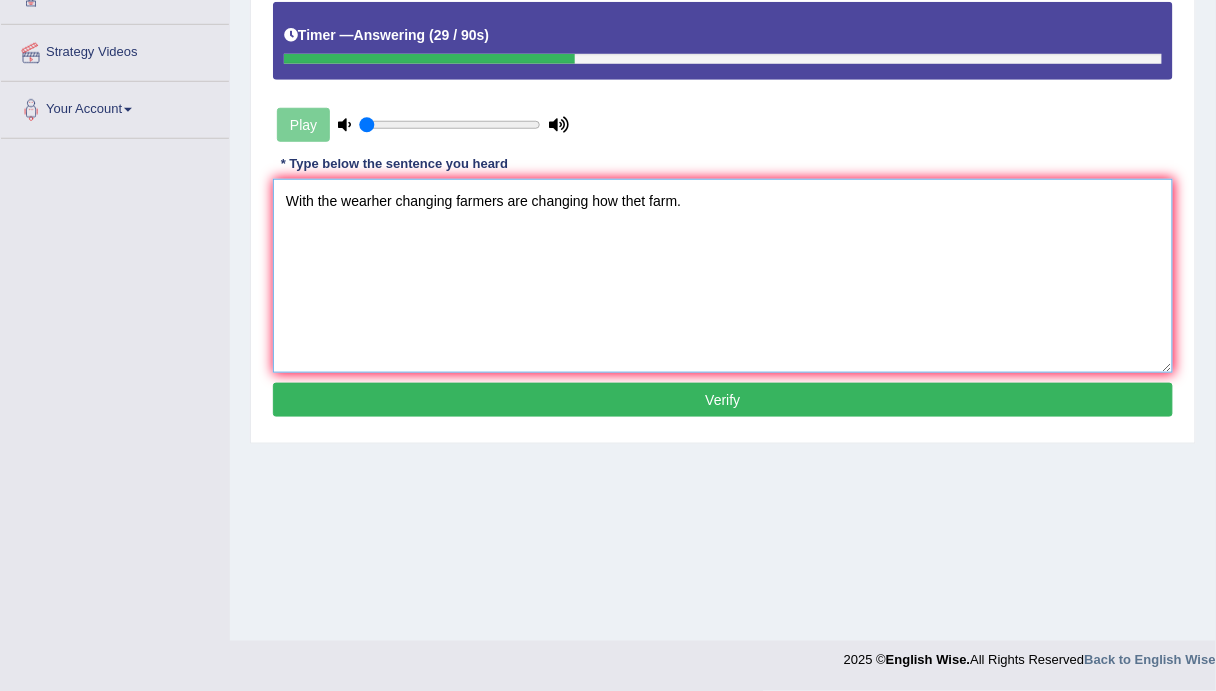 click on "With the wearher changing farmers are changing how thet farm." at bounding box center (723, 276) 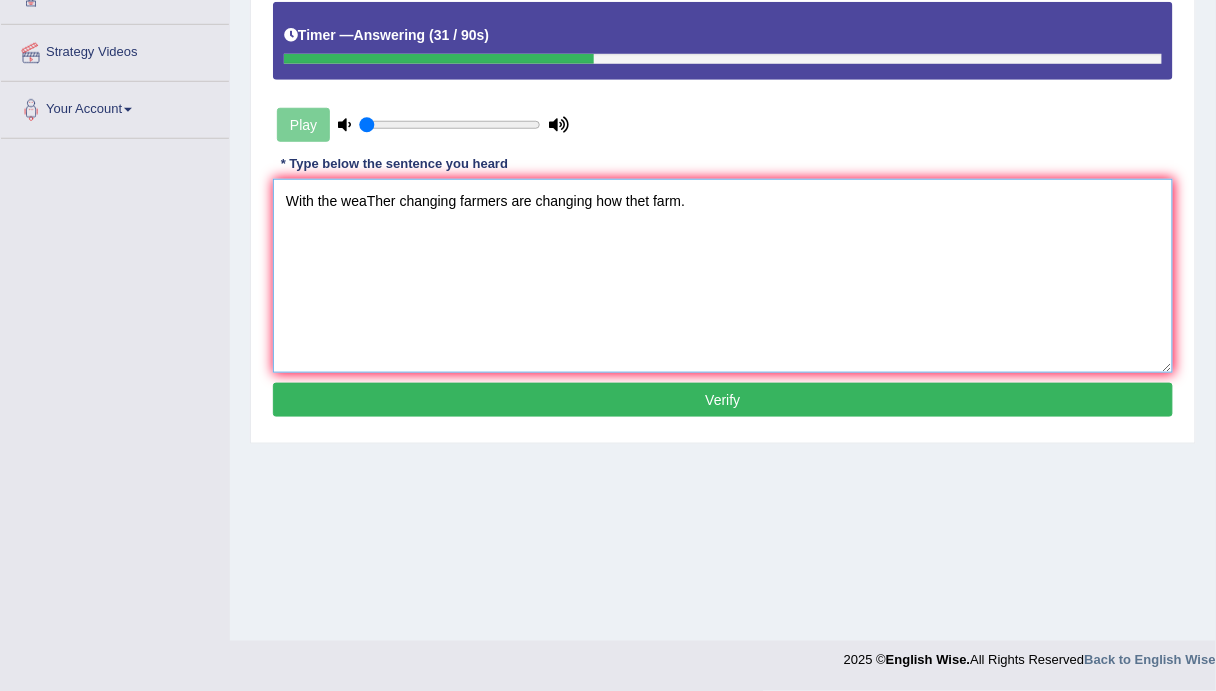 click on "With the weaTher changing farmers are changing how thet farm." at bounding box center (723, 276) 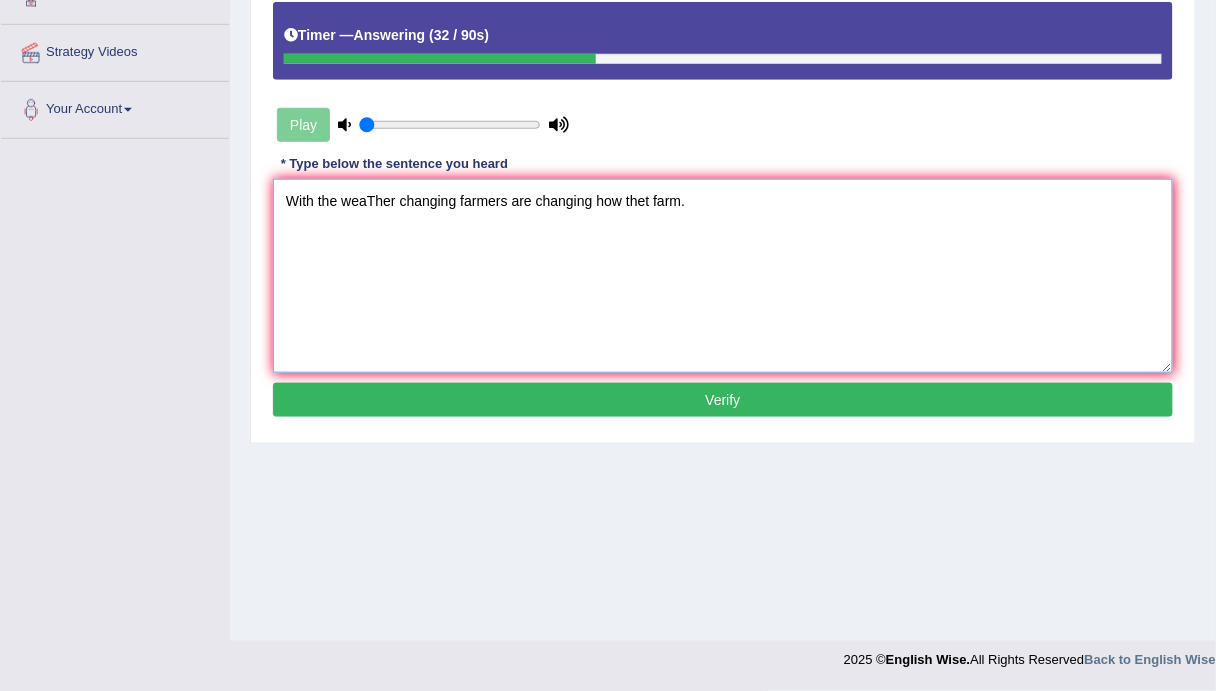 click on "With the weaTher changing farmers are changing how thet farm." at bounding box center (723, 276) 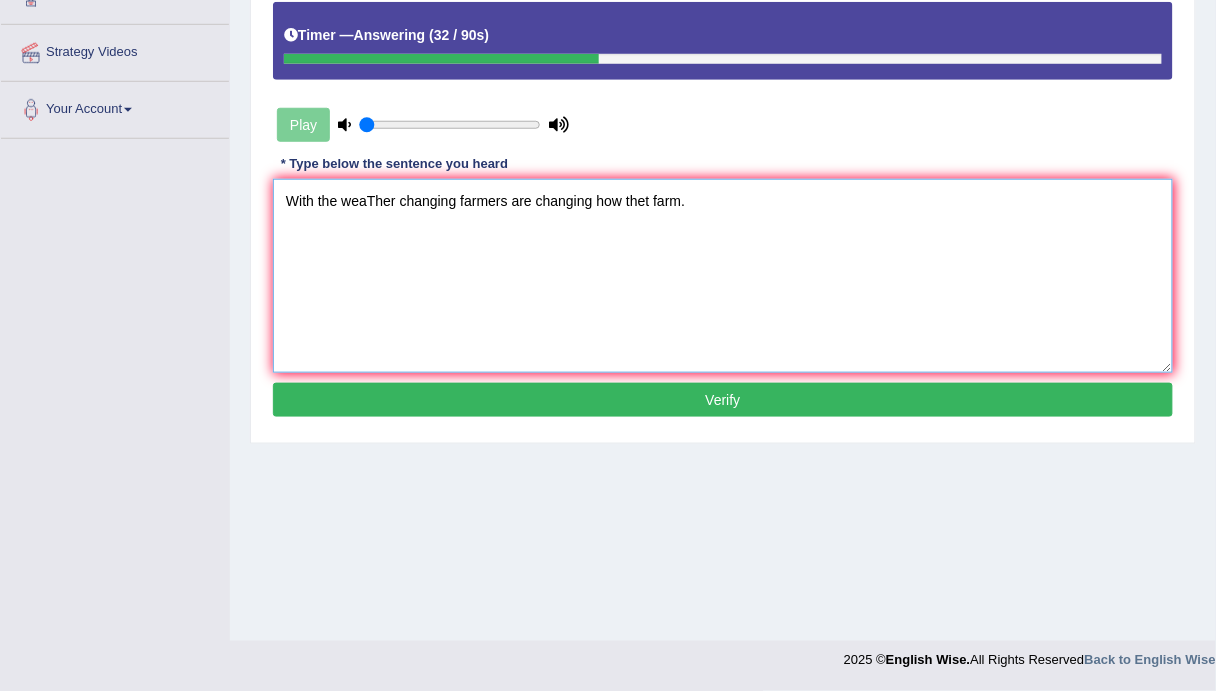 click on "With the weaTher changing farmers are changing how thet farm." at bounding box center [723, 276] 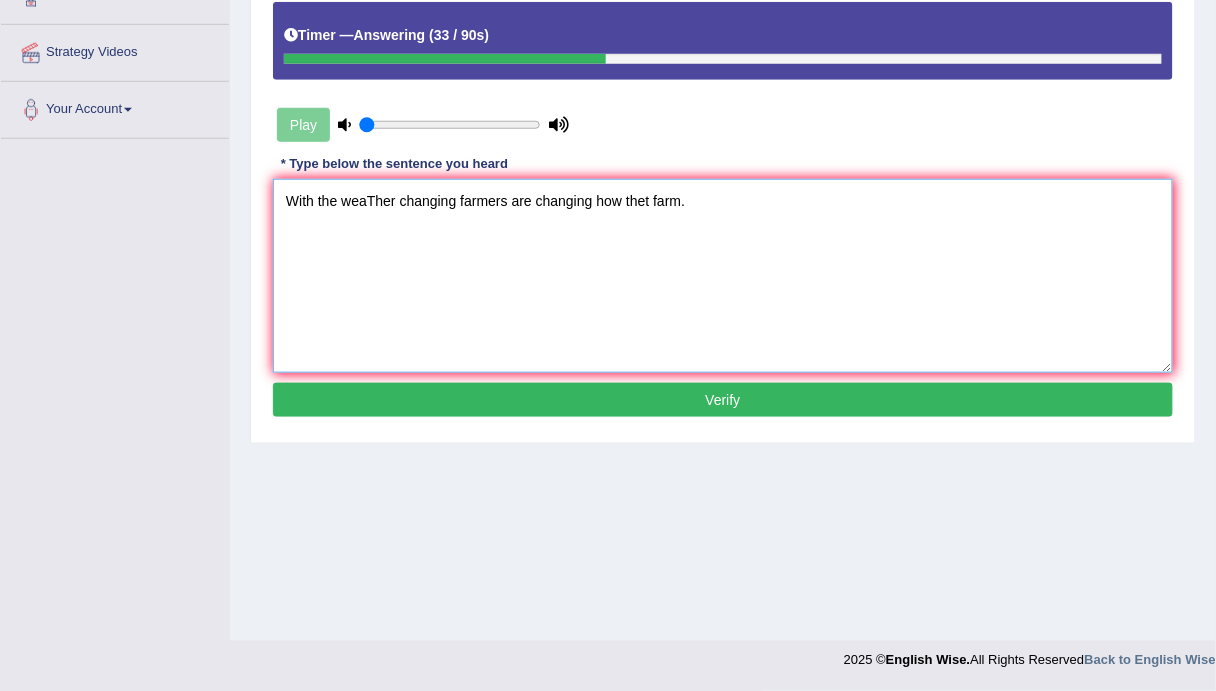 click on "With the weaTher changing farmers are changing how thet farm." at bounding box center (723, 276) 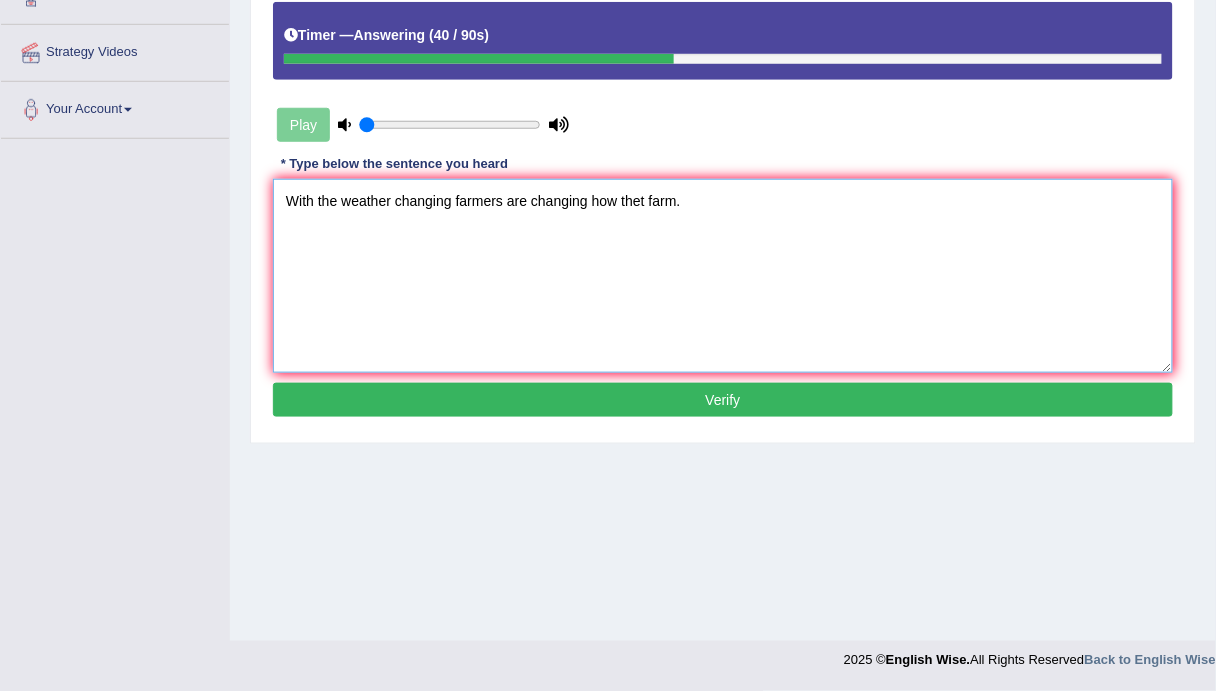 drag, startPoint x: 300, startPoint y: 199, endPoint x: 737, endPoint y: 199, distance: 437 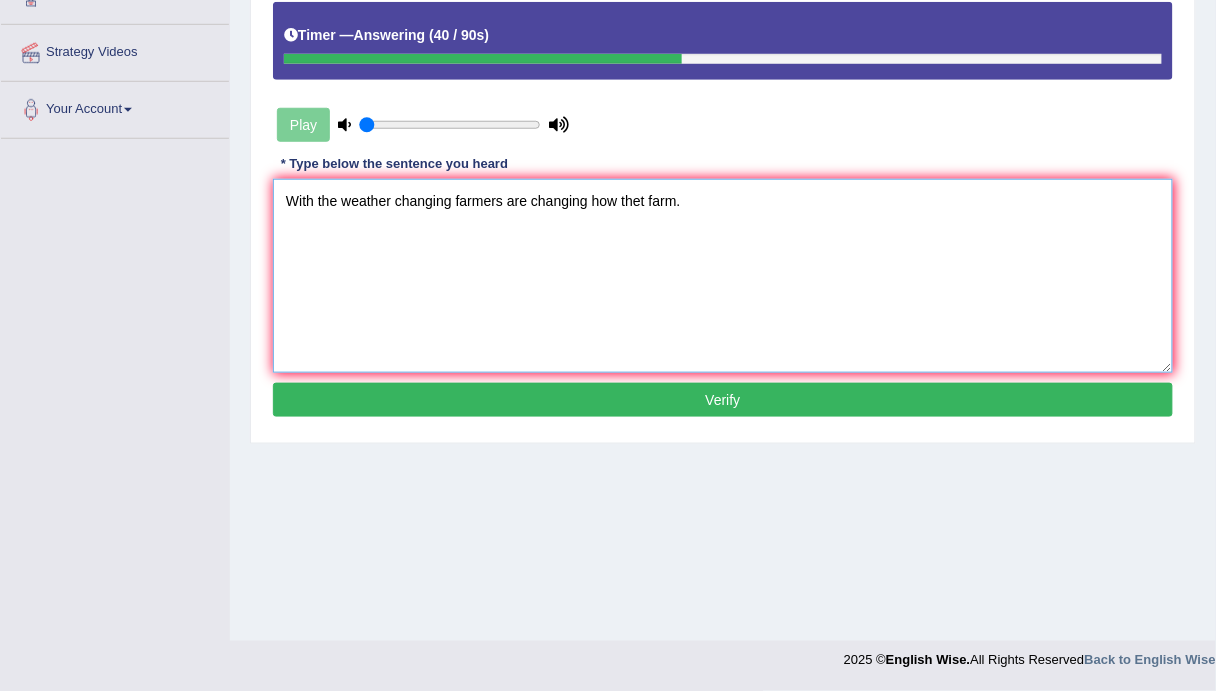 click on "With the weather changing farmers are changing how thet farm." at bounding box center [723, 276] 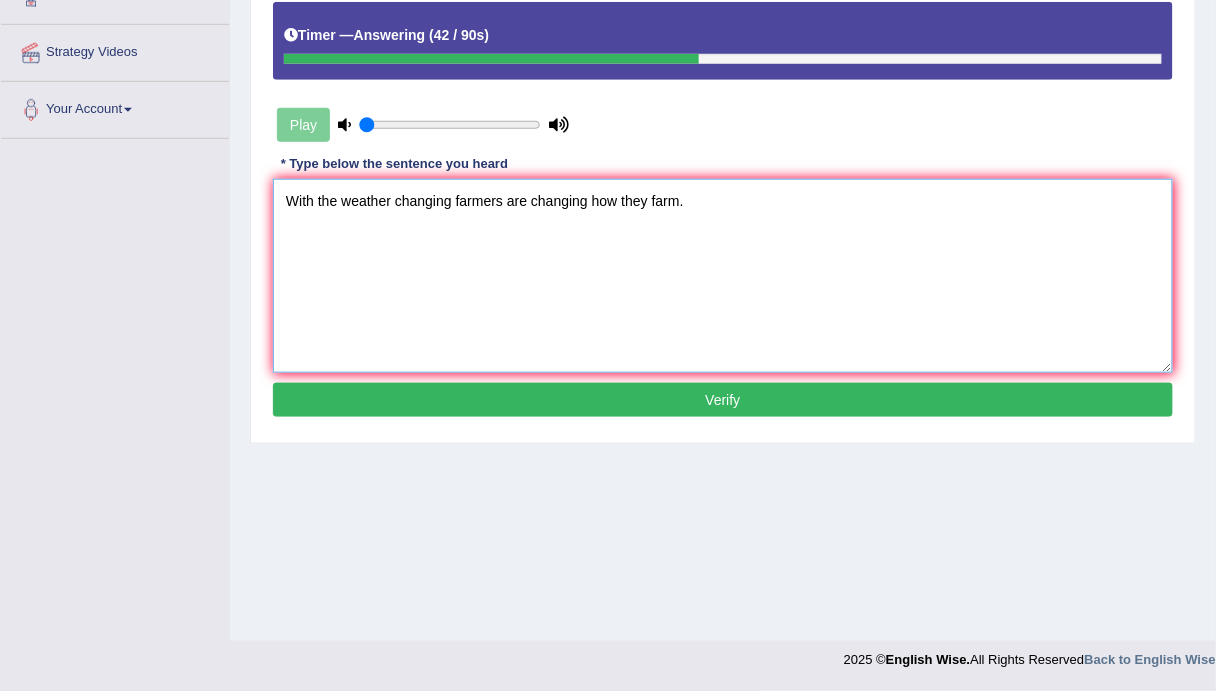 click on "With the weather changing farmers are changing how they farm." at bounding box center [723, 276] 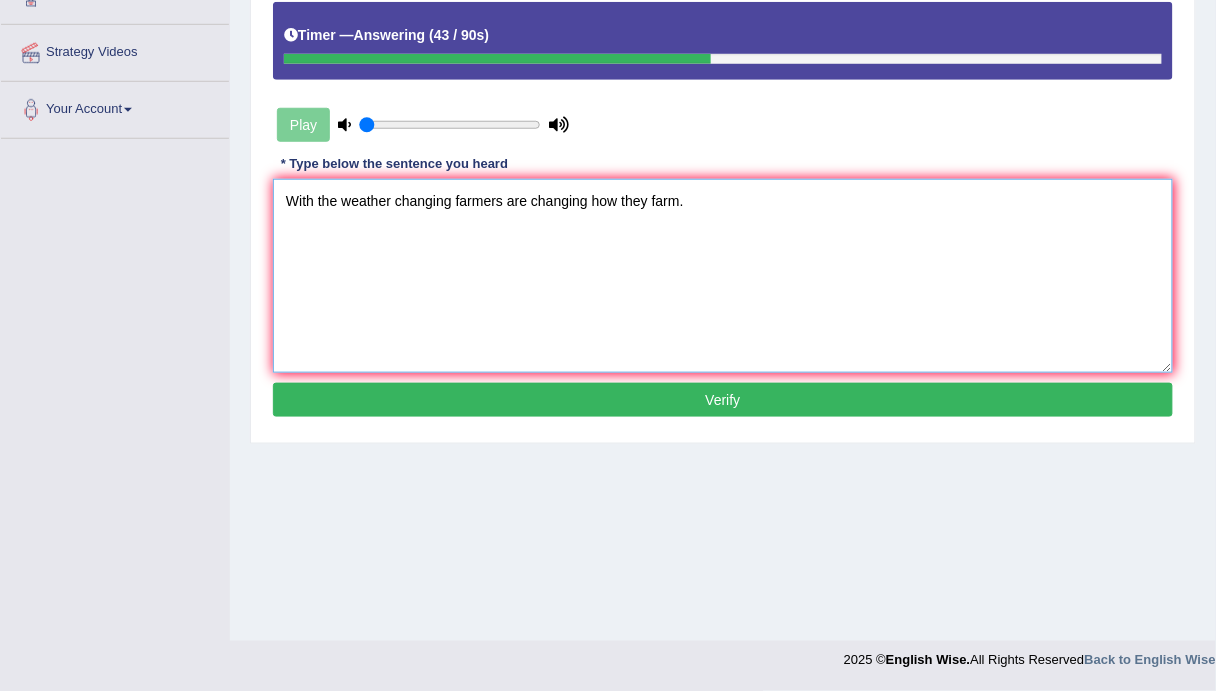 drag, startPoint x: 284, startPoint y: 199, endPoint x: 668, endPoint y: 213, distance: 384.25513 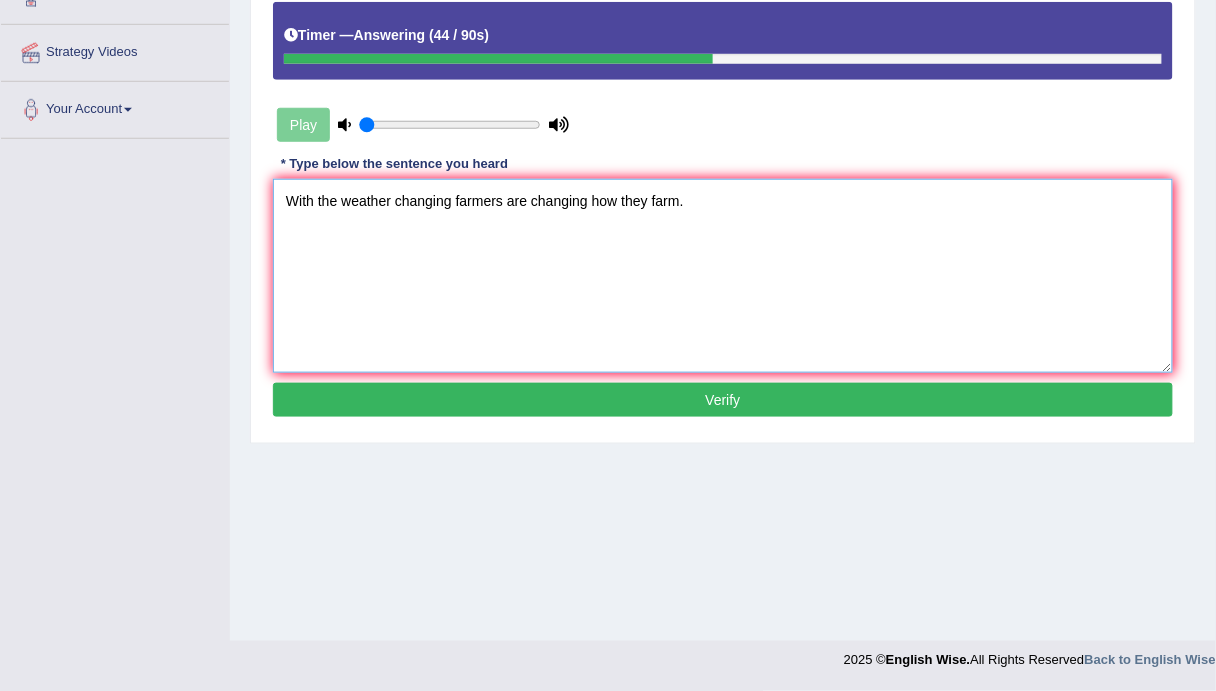 drag, startPoint x: 693, startPoint y: 228, endPoint x: 616, endPoint y: 334, distance: 131.01526 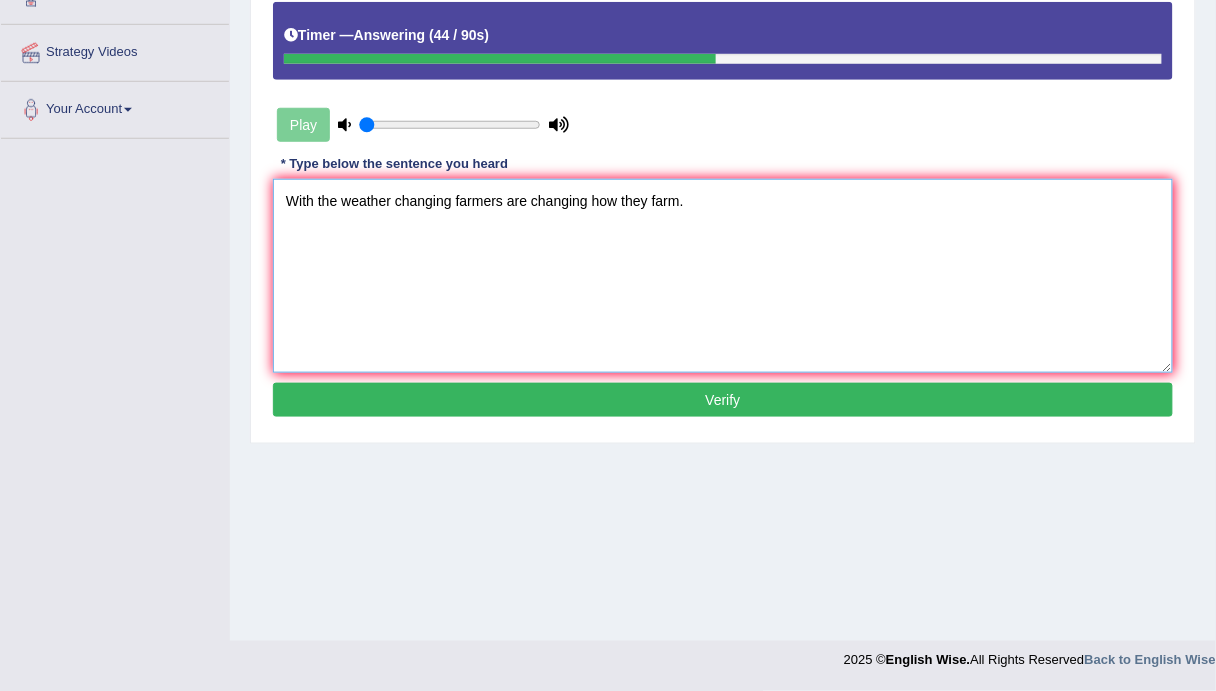 type on "With the weather changing farmers are changing how they farm." 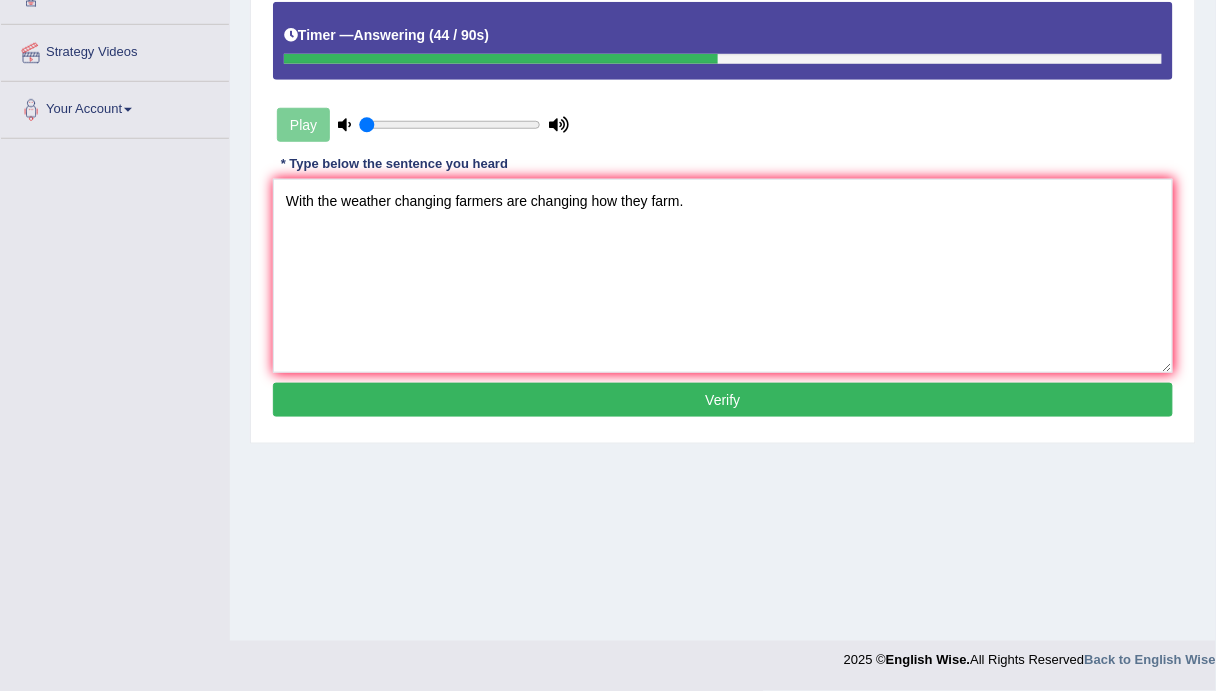 click on "Verify" at bounding box center (723, 400) 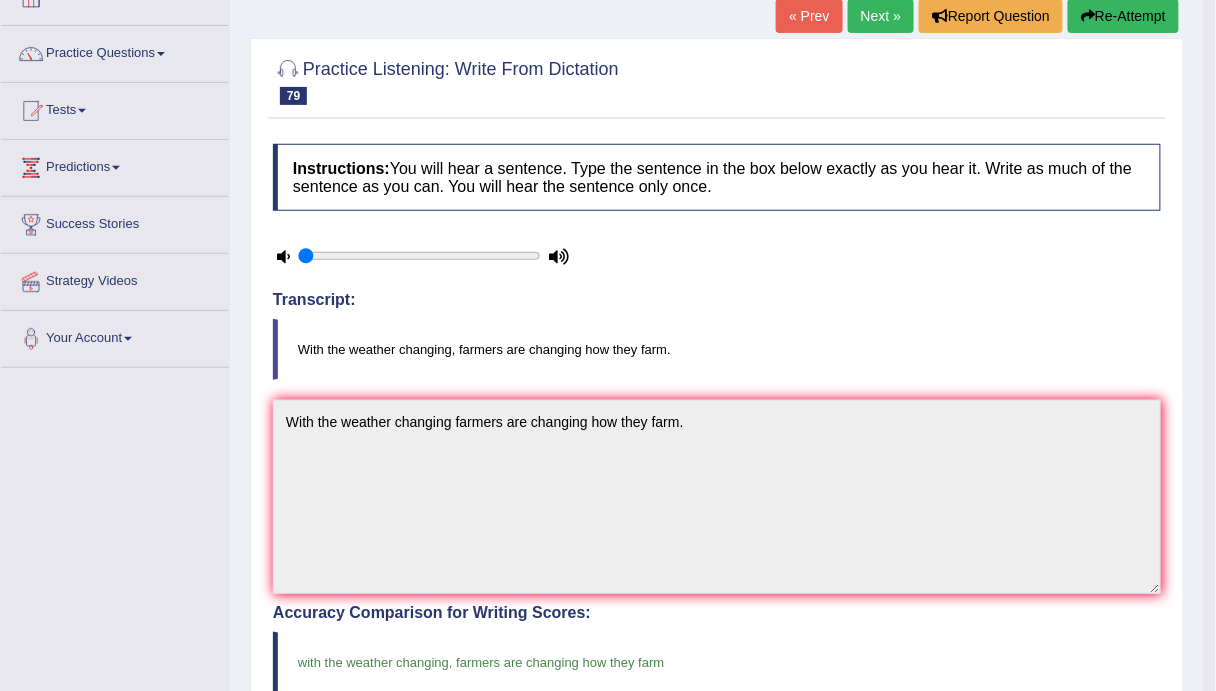 scroll, scrollTop: 0, scrollLeft: 0, axis: both 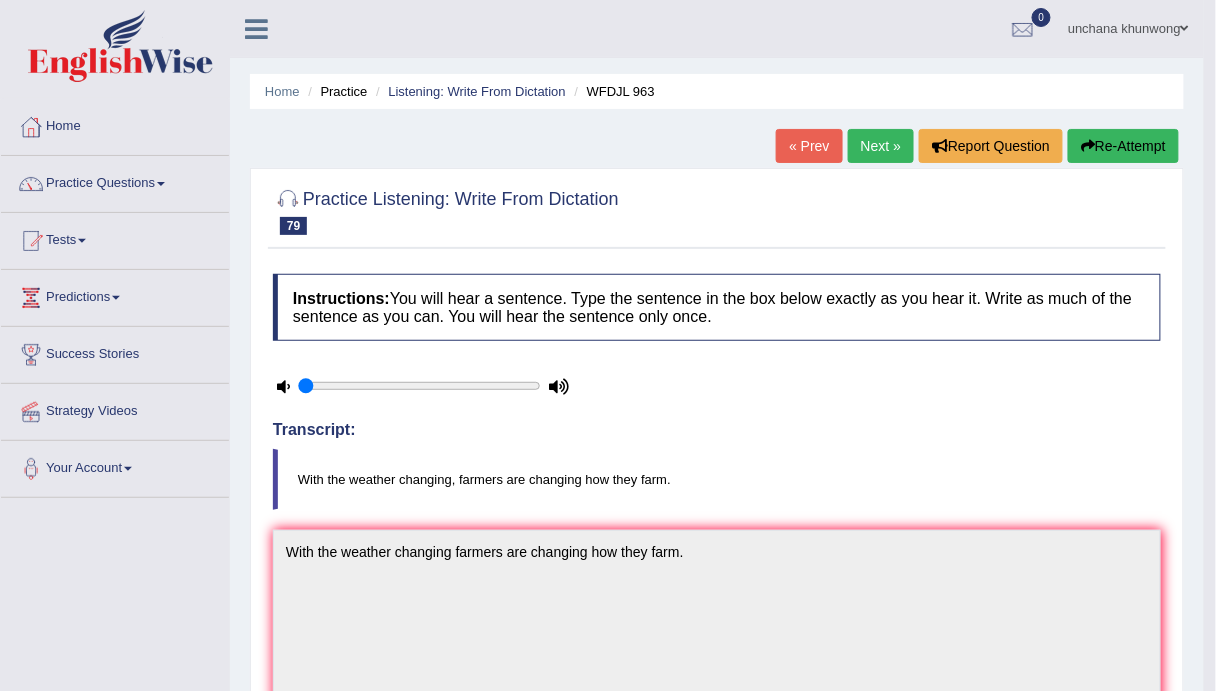 click on "Next »" at bounding box center [881, 146] 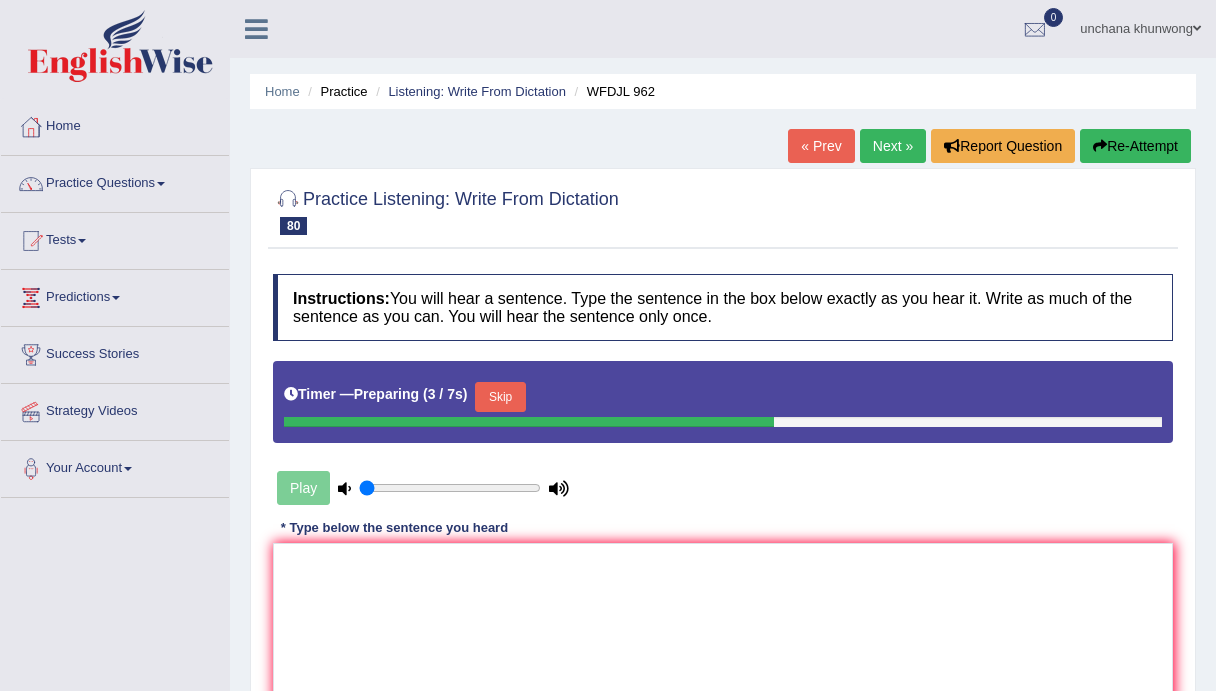 scroll, scrollTop: 240, scrollLeft: 0, axis: vertical 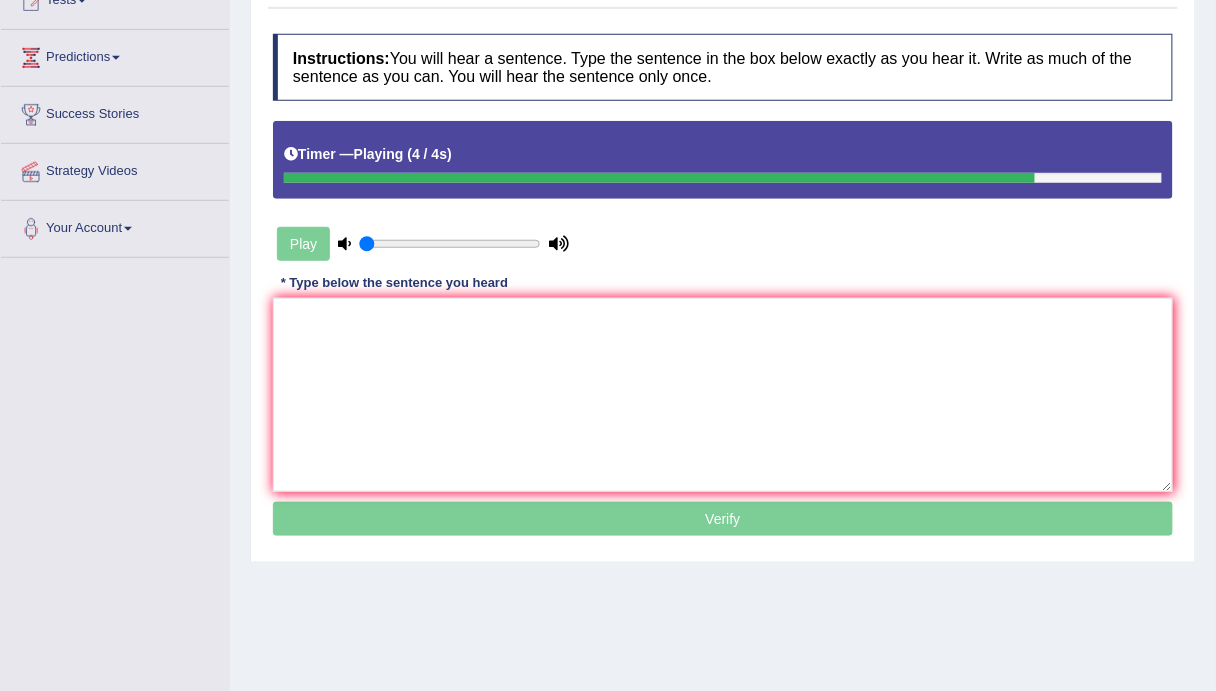 drag, startPoint x: 0, startPoint y: 0, endPoint x: 641, endPoint y: 352, distance: 731.29 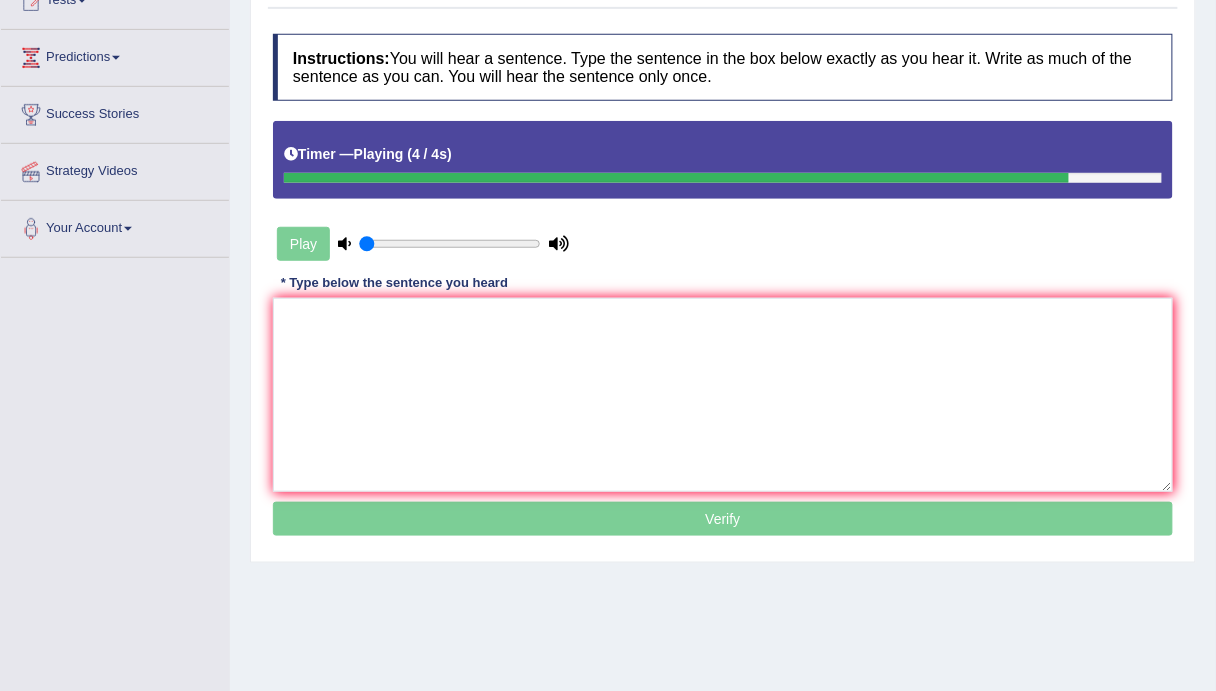 click at bounding box center (723, 395) 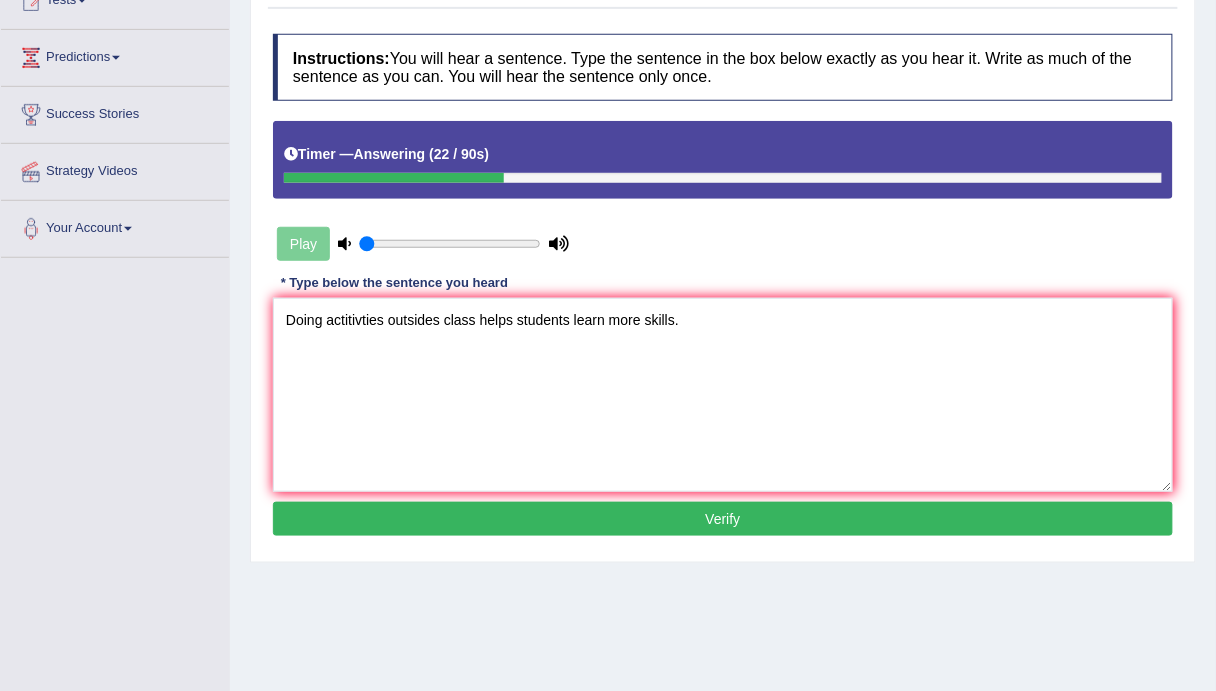 click on "Doing actitivties outsides class helps students learn more skills." at bounding box center [723, 395] 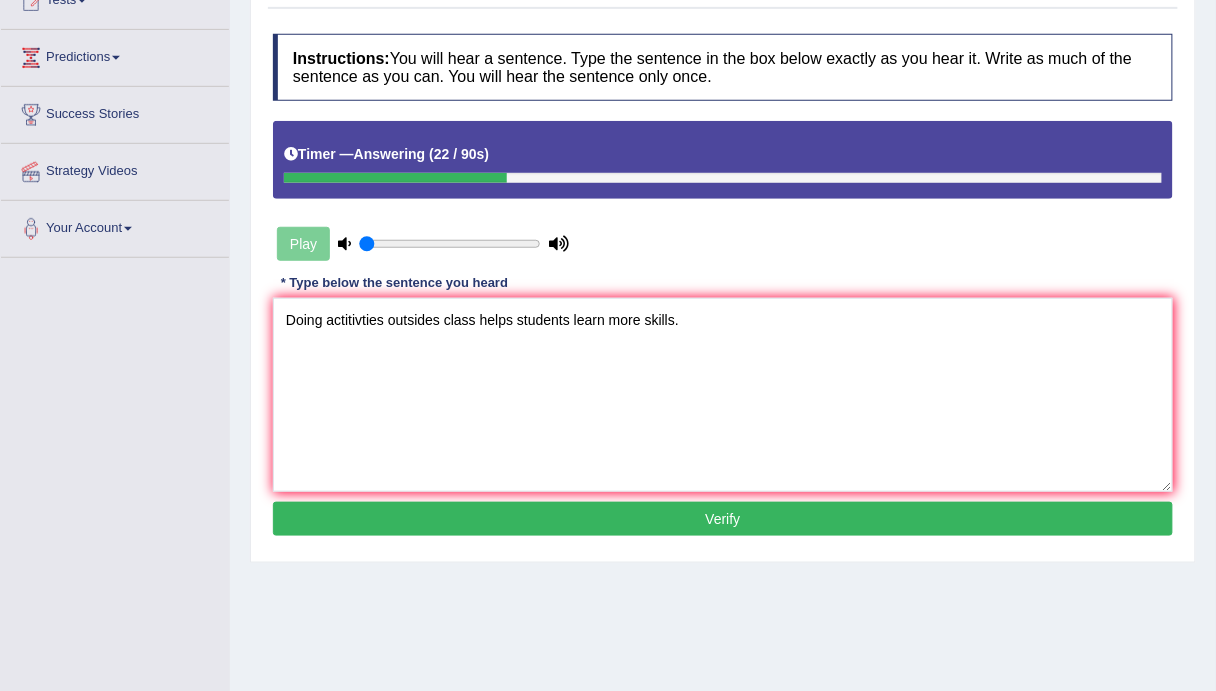 click on "Doing actitivties outsides class helps students learn more skills." at bounding box center [723, 395] 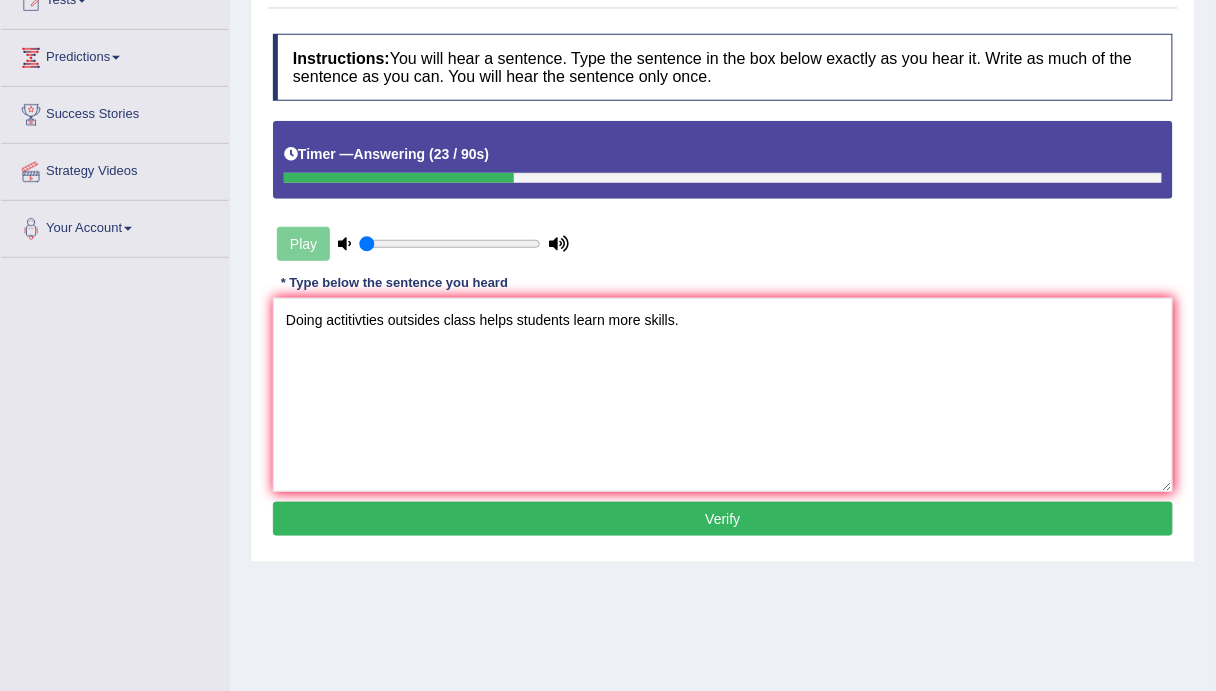 click on "Doing actitivties outsides class helps students learn more skills." at bounding box center [723, 395] 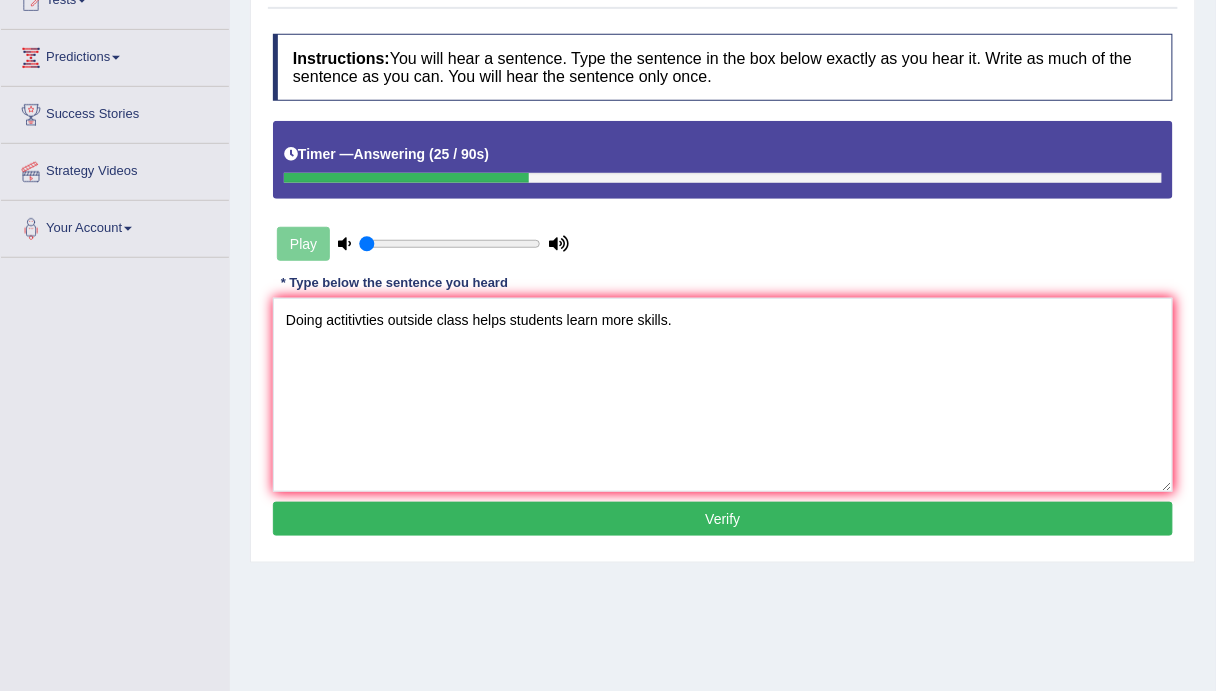 click on "Doing actitivties outside class helps students learn more skills." at bounding box center [723, 395] 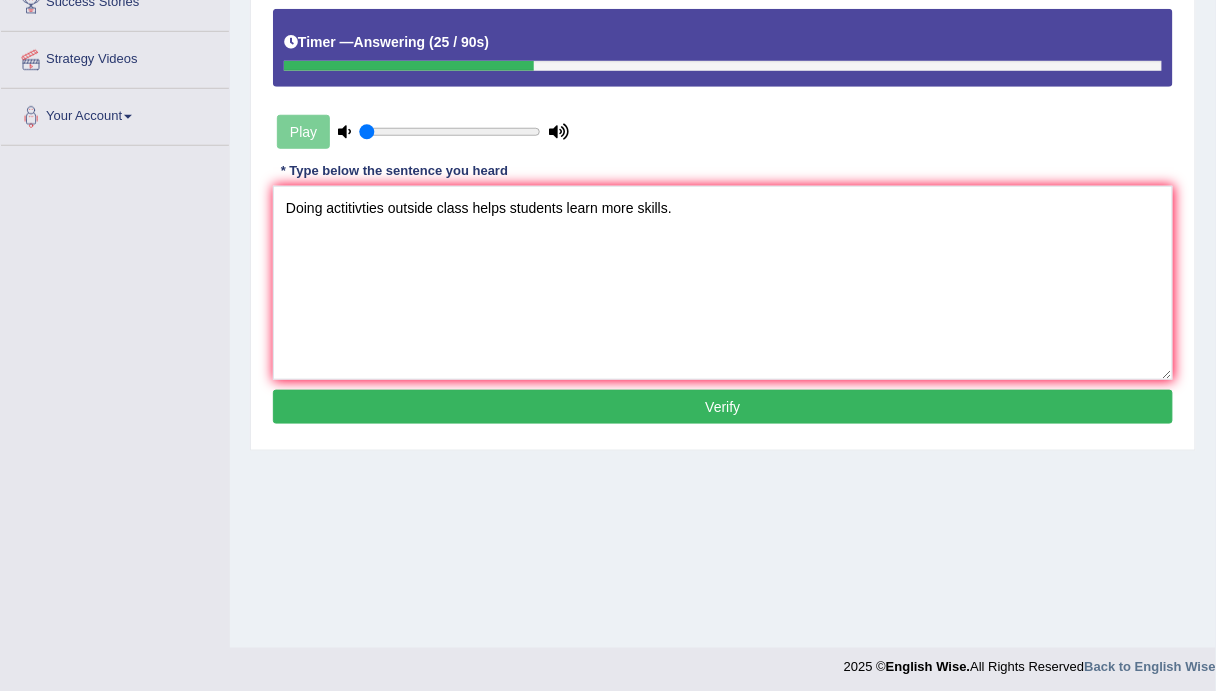 scroll, scrollTop: 359, scrollLeft: 0, axis: vertical 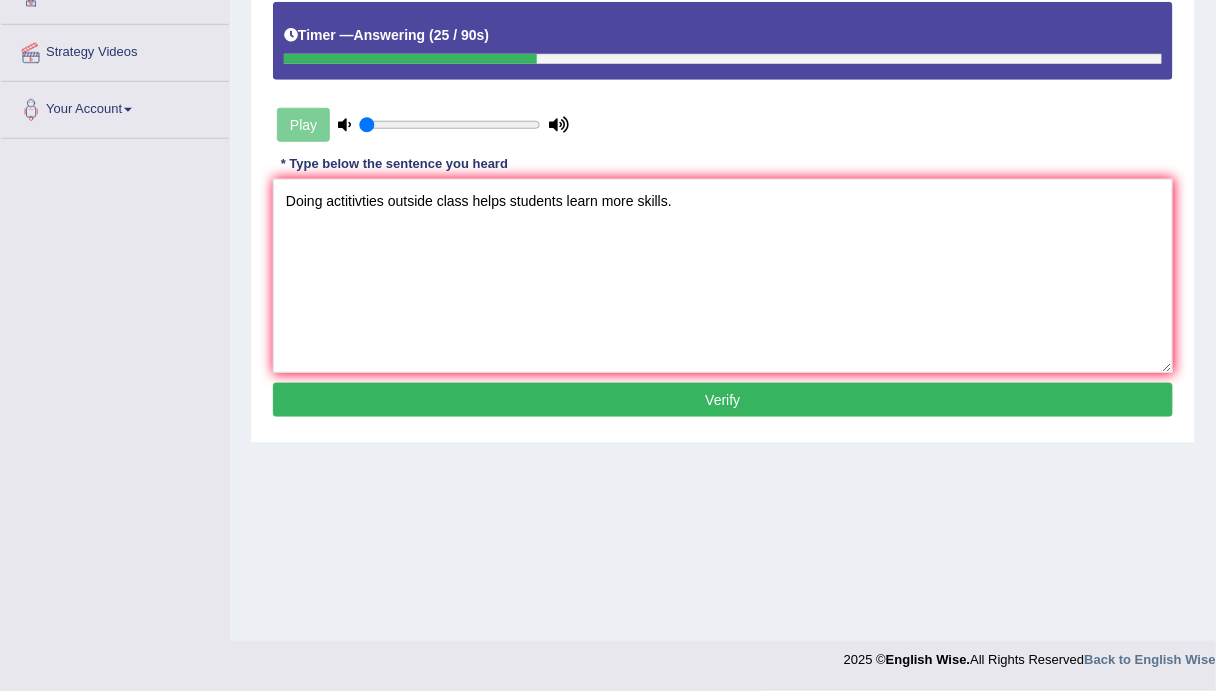 click on "Doing actitivties outside class helps students learn more skills." at bounding box center (723, 276) 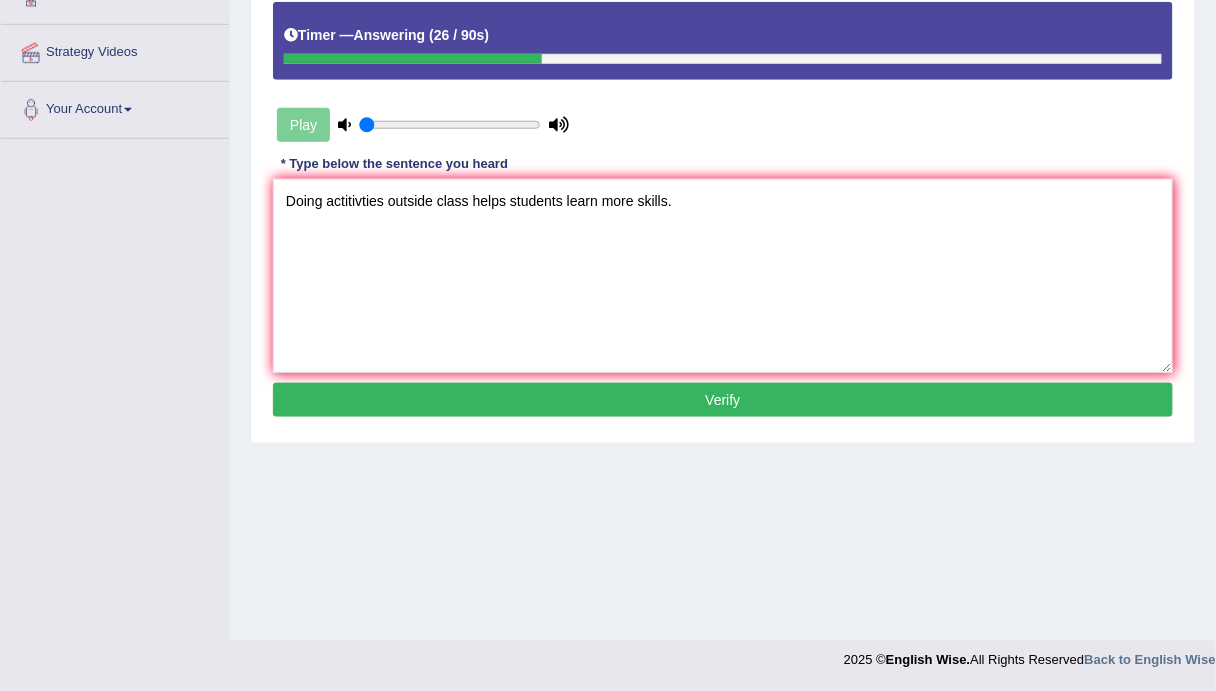 click on "Doing actitivties outside class helps students learn more skills." at bounding box center [723, 276] 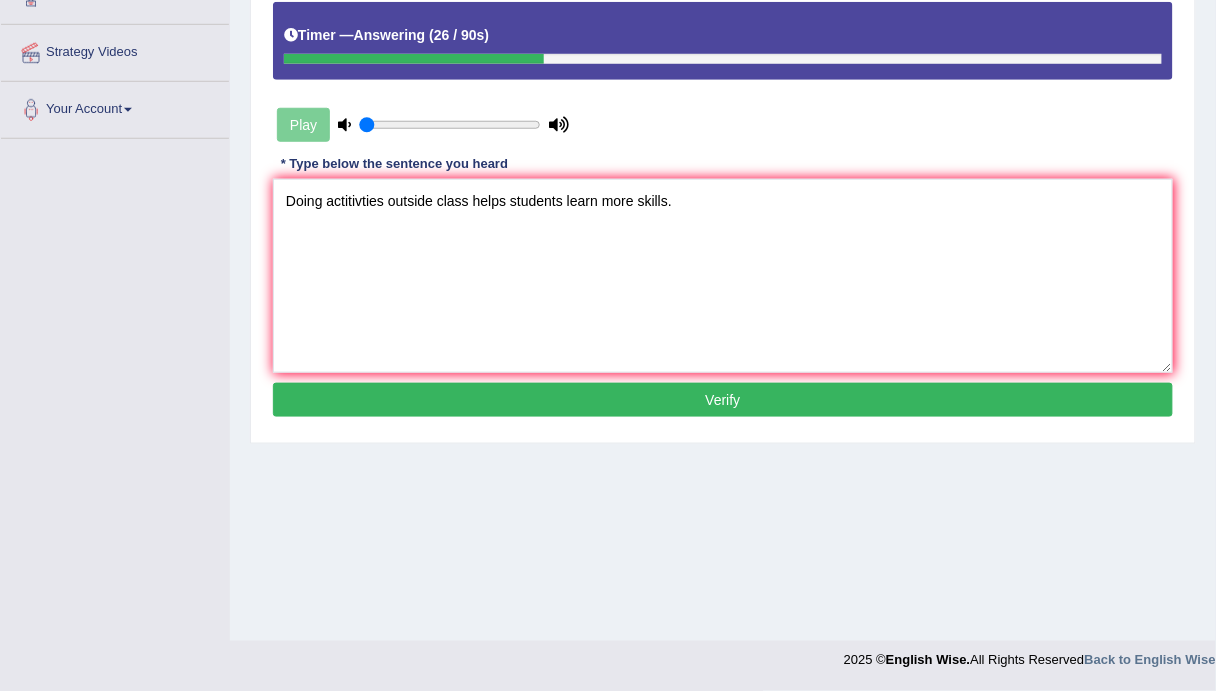 drag, startPoint x: 521, startPoint y: 225, endPoint x: 464, endPoint y: 207, distance: 59.77458 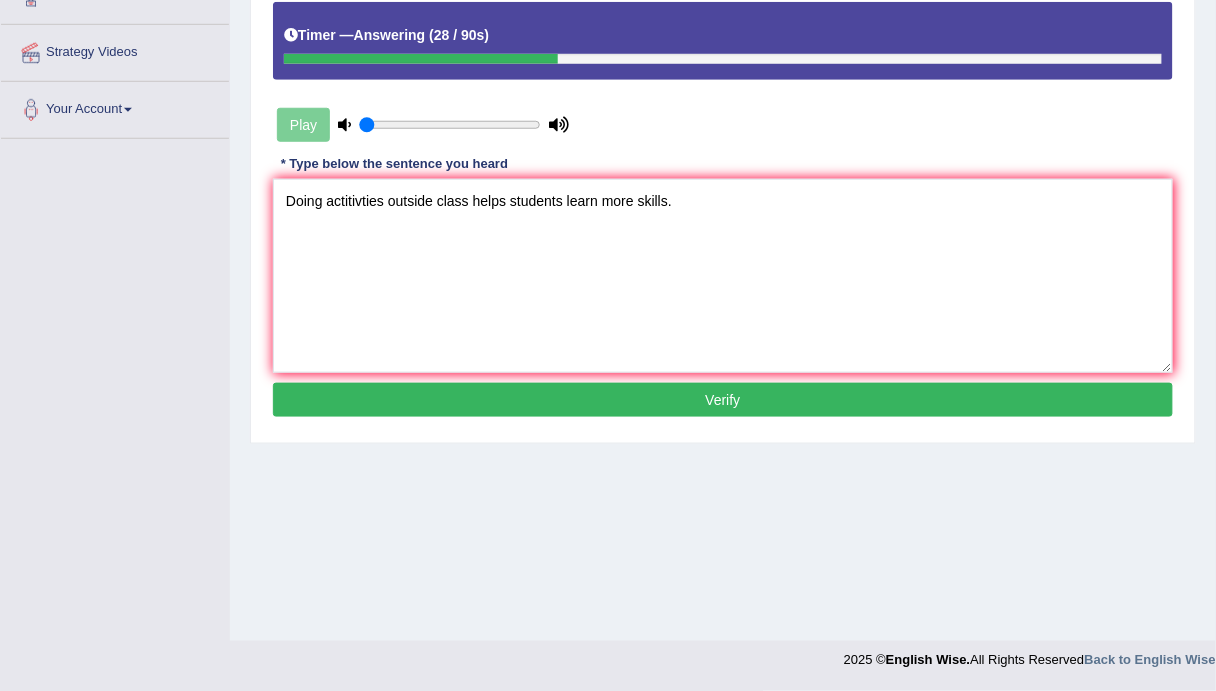 click on "Doing actitivties outside class helps students learn more skills." at bounding box center (723, 276) 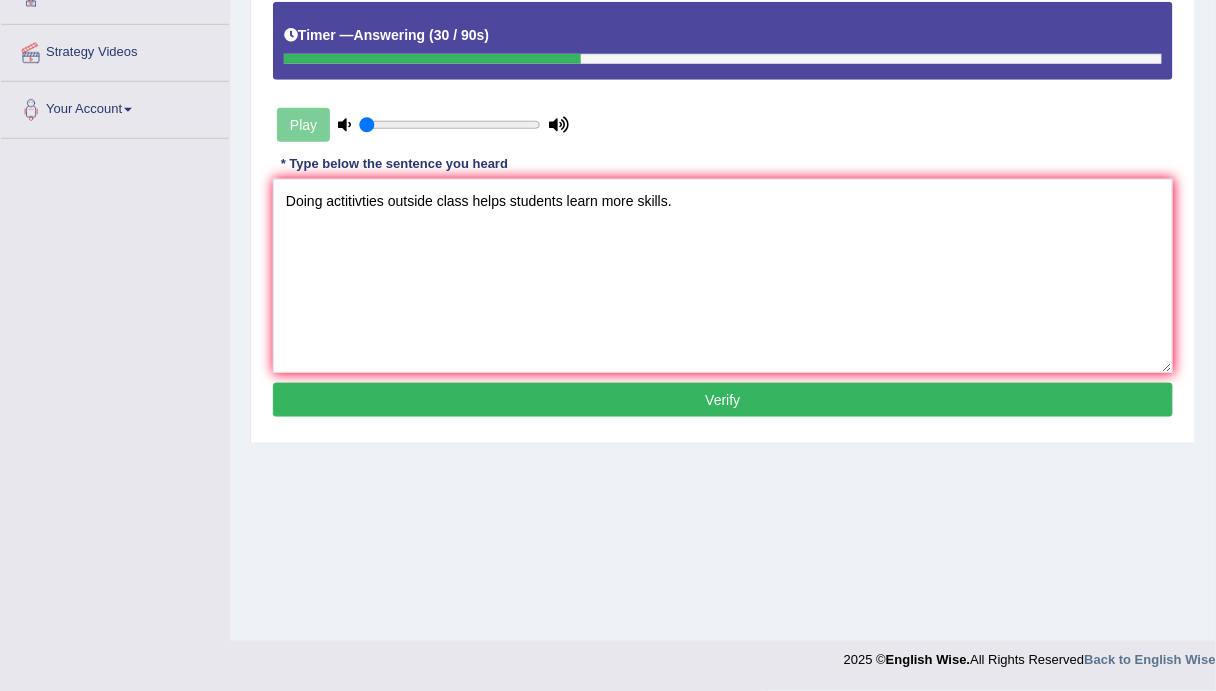 type on "Doing actitivties outside class helps students learn more skills." 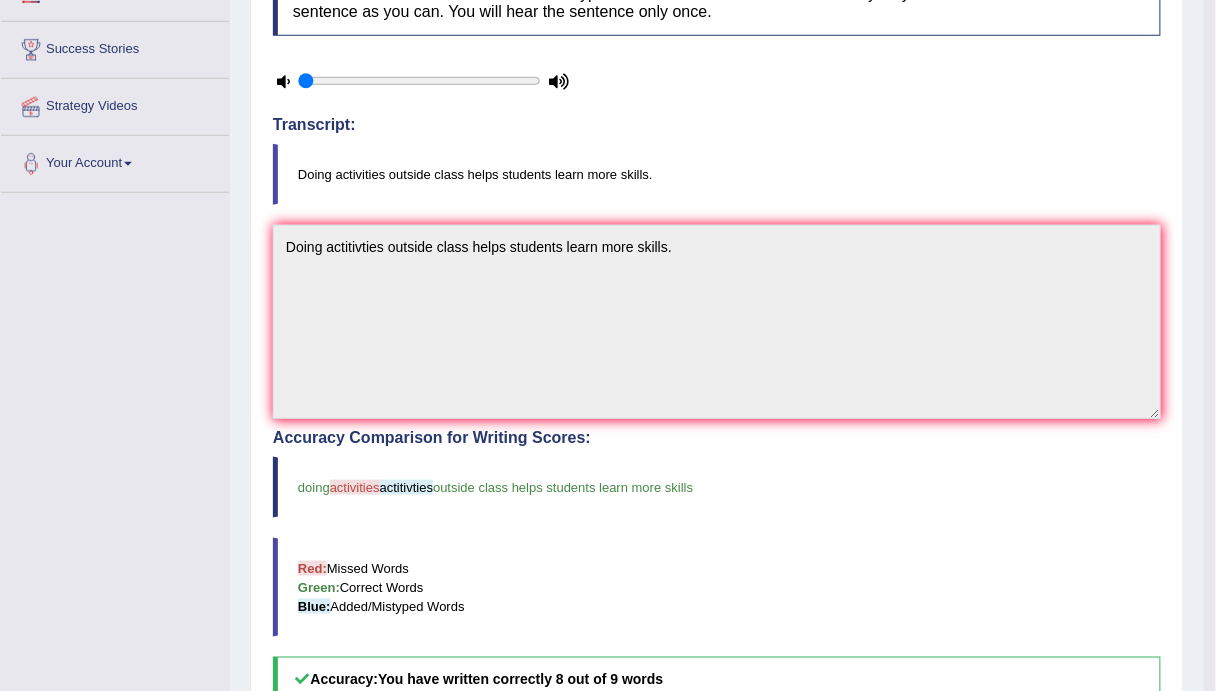 scroll, scrollTop: 0, scrollLeft: 0, axis: both 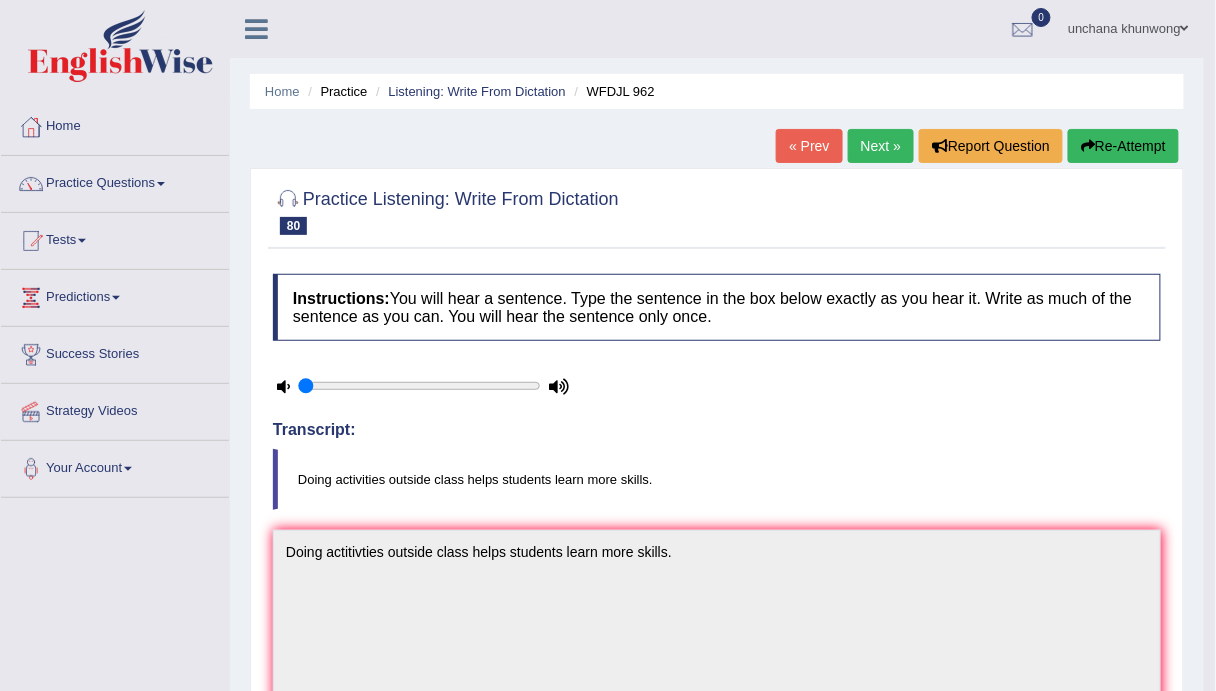 click on "Next »" at bounding box center [881, 146] 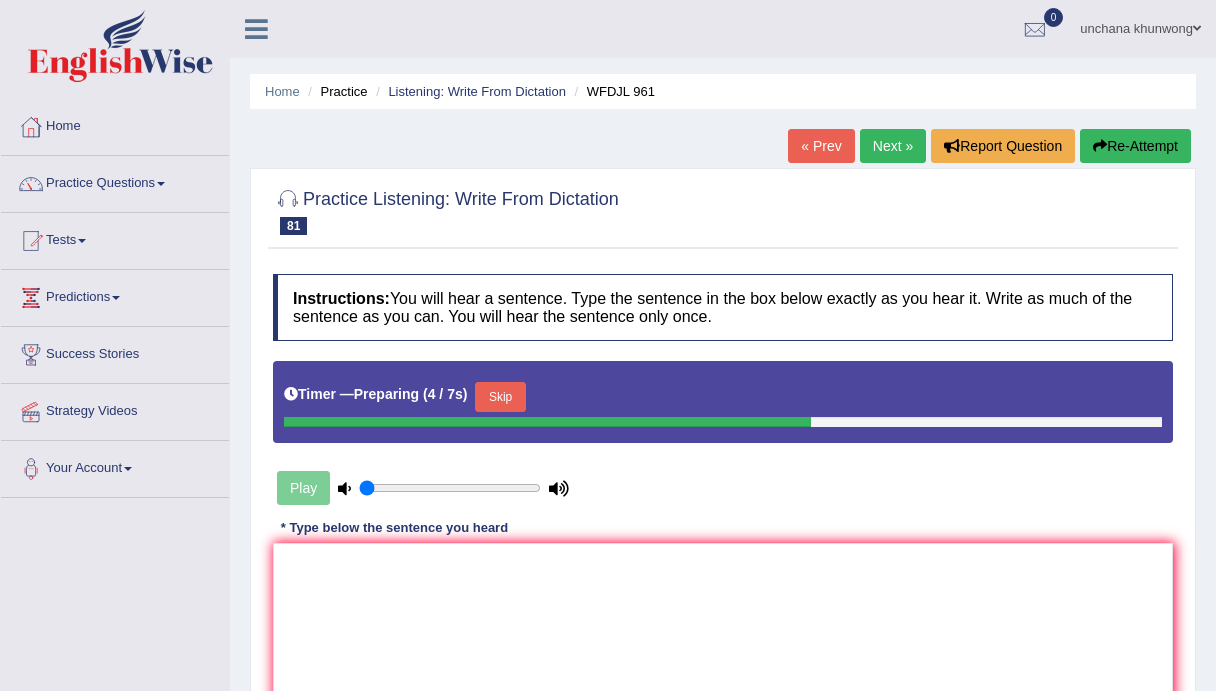 scroll, scrollTop: 320, scrollLeft: 0, axis: vertical 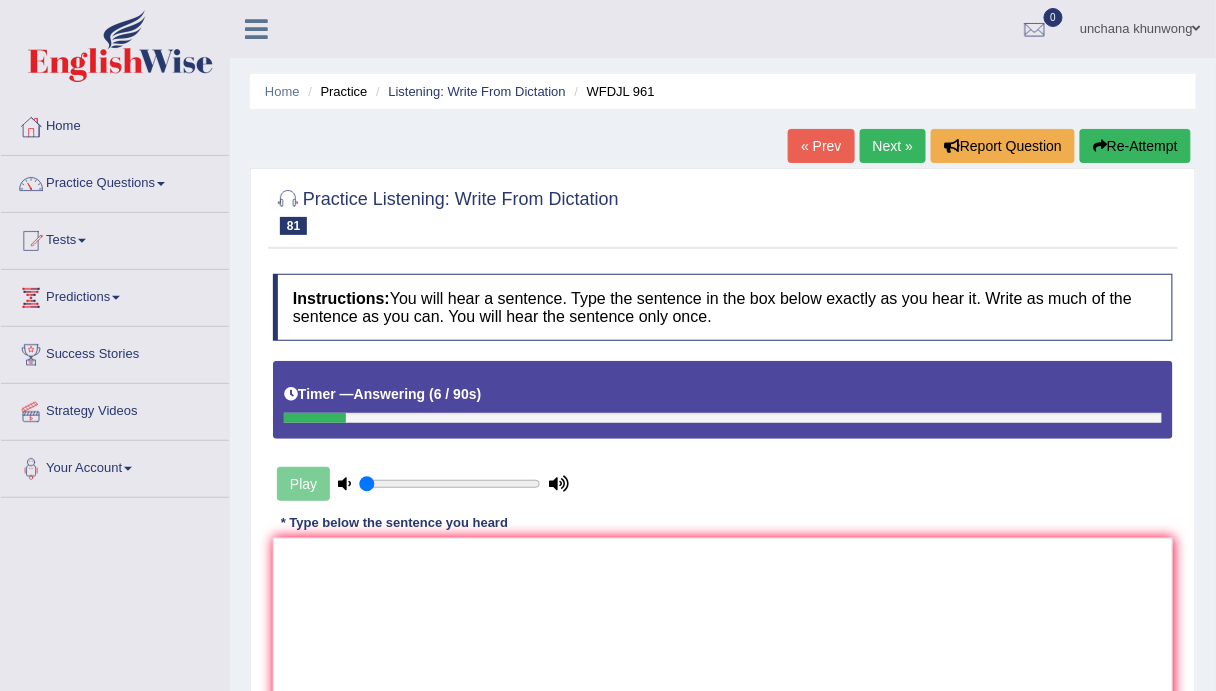 click on "Re-Attempt" at bounding box center [1135, 146] 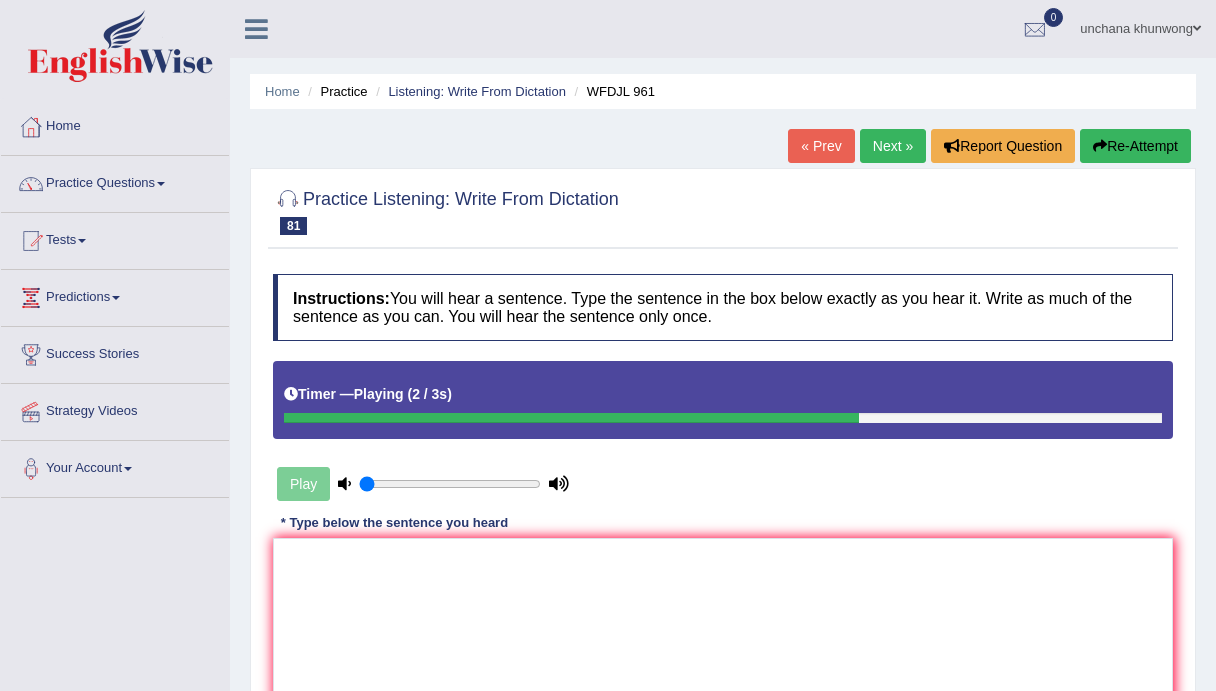scroll, scrollTop: 0, scrollLeft: 0, axis: both 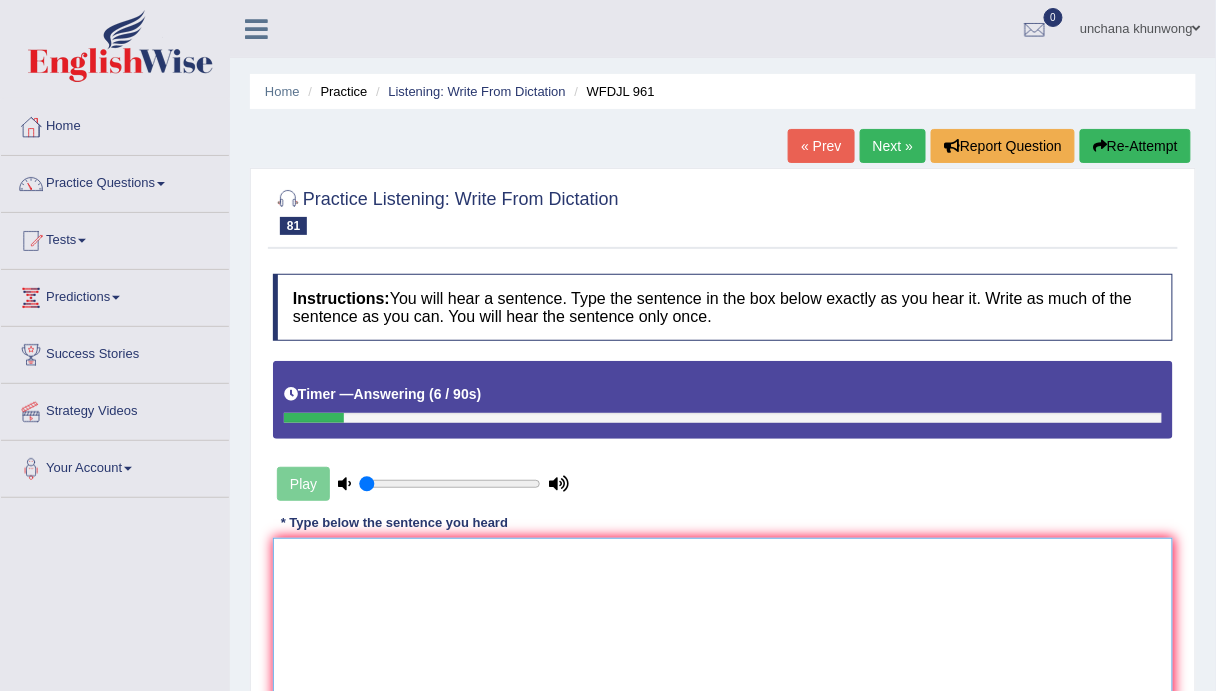 click at bounding box center (723, 635) 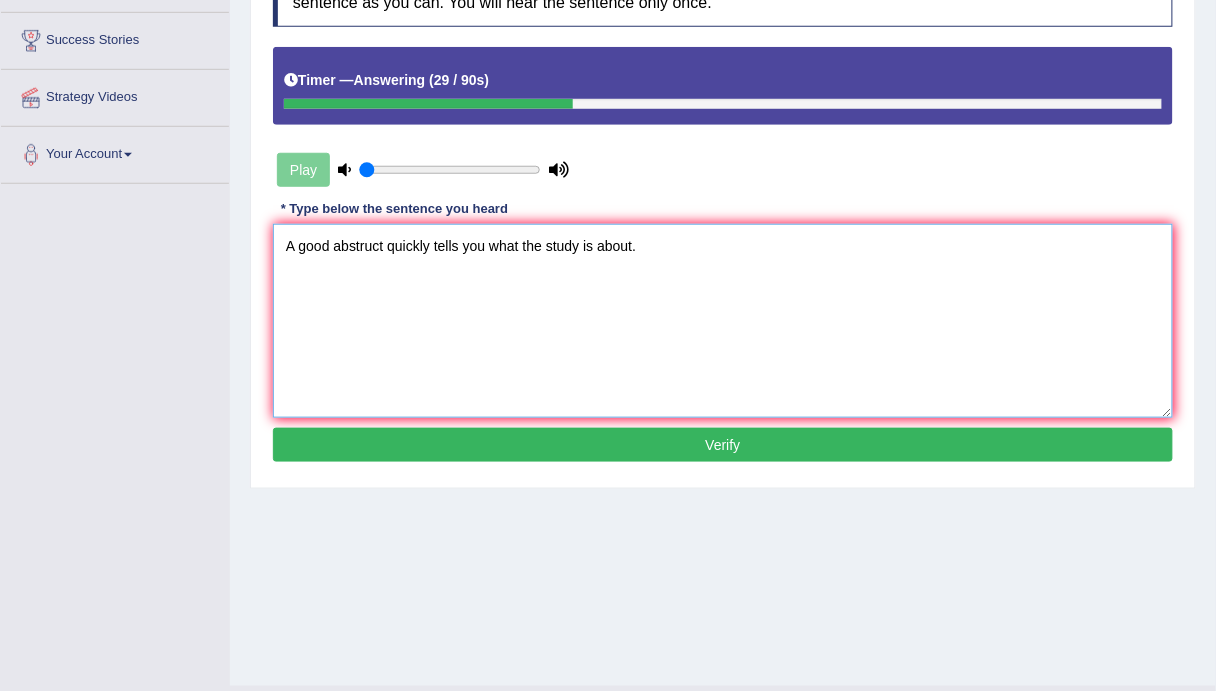 scroll, scrollTop: 320, scrollLeft: 0, axis: vertical 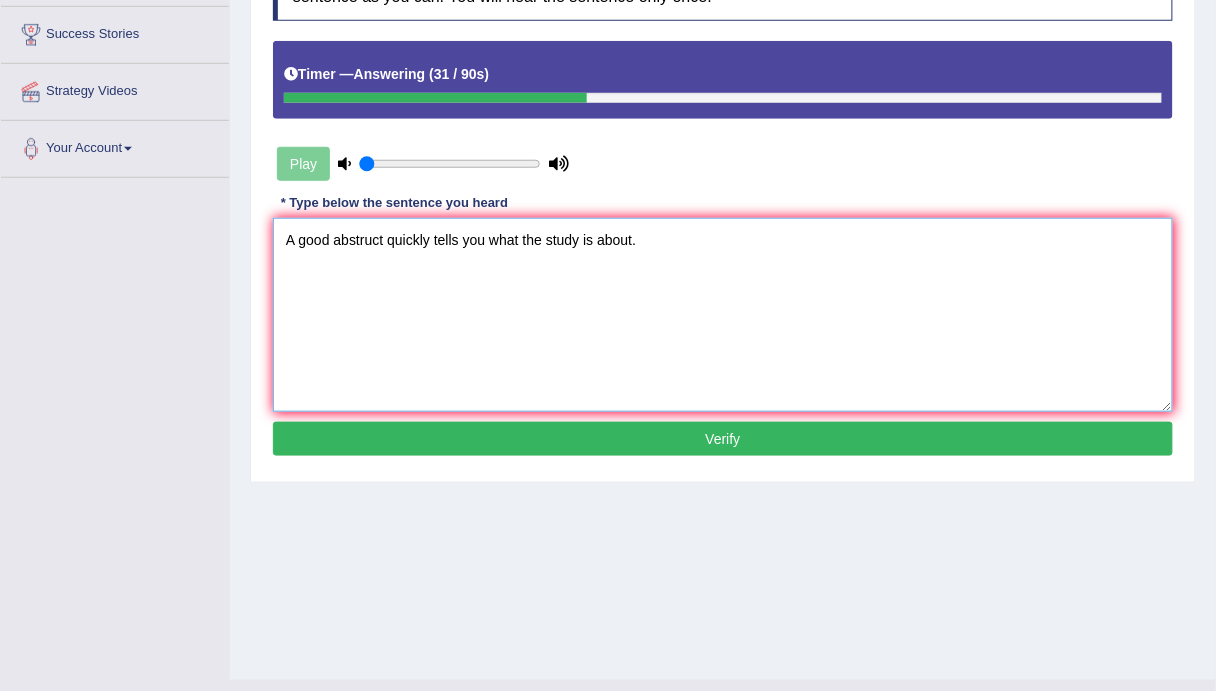 click on "A good abstruct quickly tells you what the study is about." at bounding box center [723, 315] 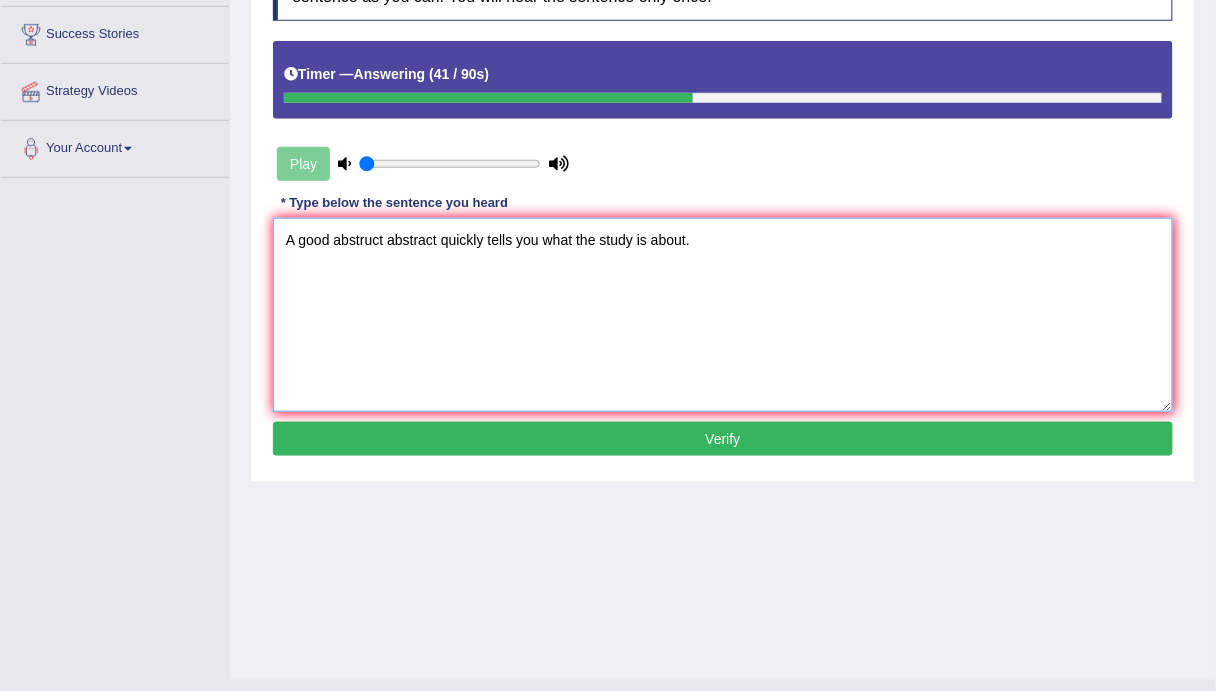 click on "A good abstruct abstract quickly tells you what the study is about." at bounding box center (723, 315) 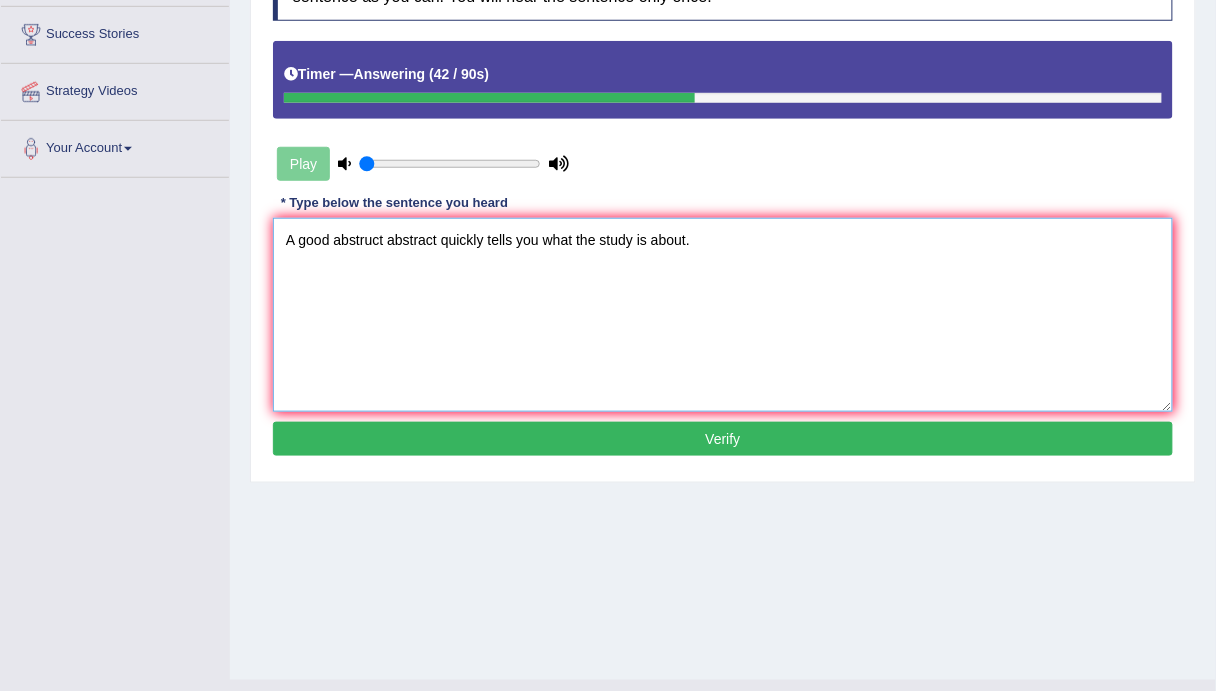 click on "A good abstruct abstract quickly tells you what the study is about." at bounding box center (723, 315) 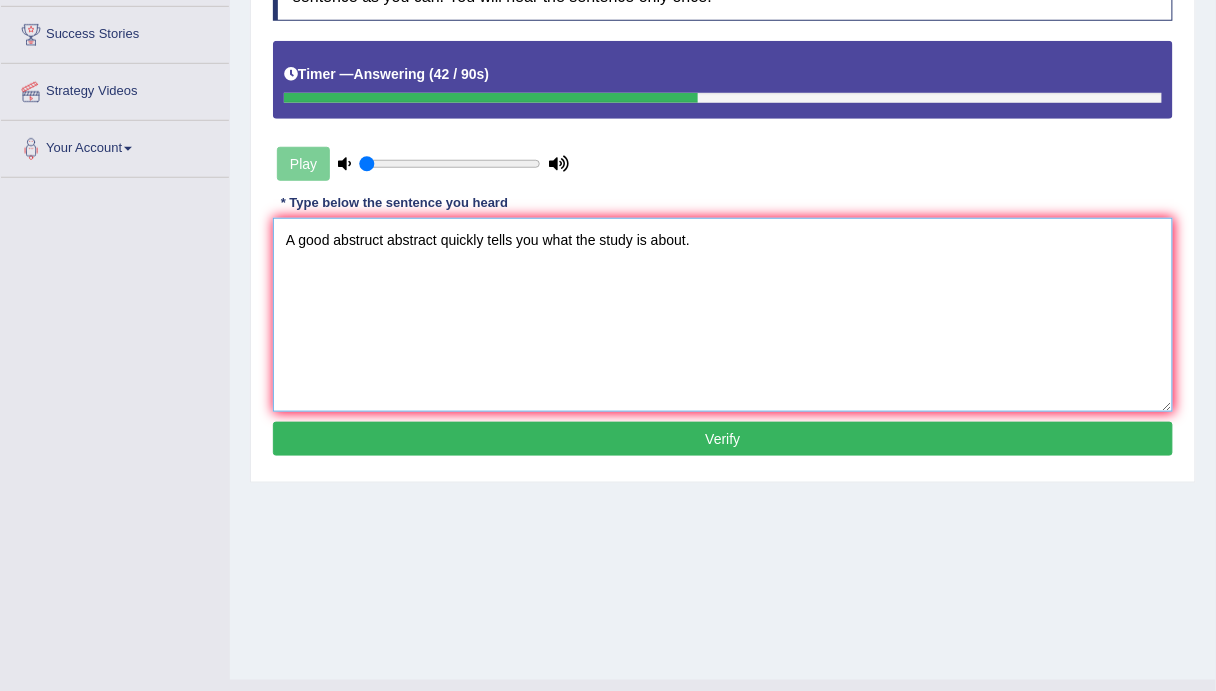 click on "A good abstruct abstract quickly tells you what the study is about." at bounding box center (723, 315) 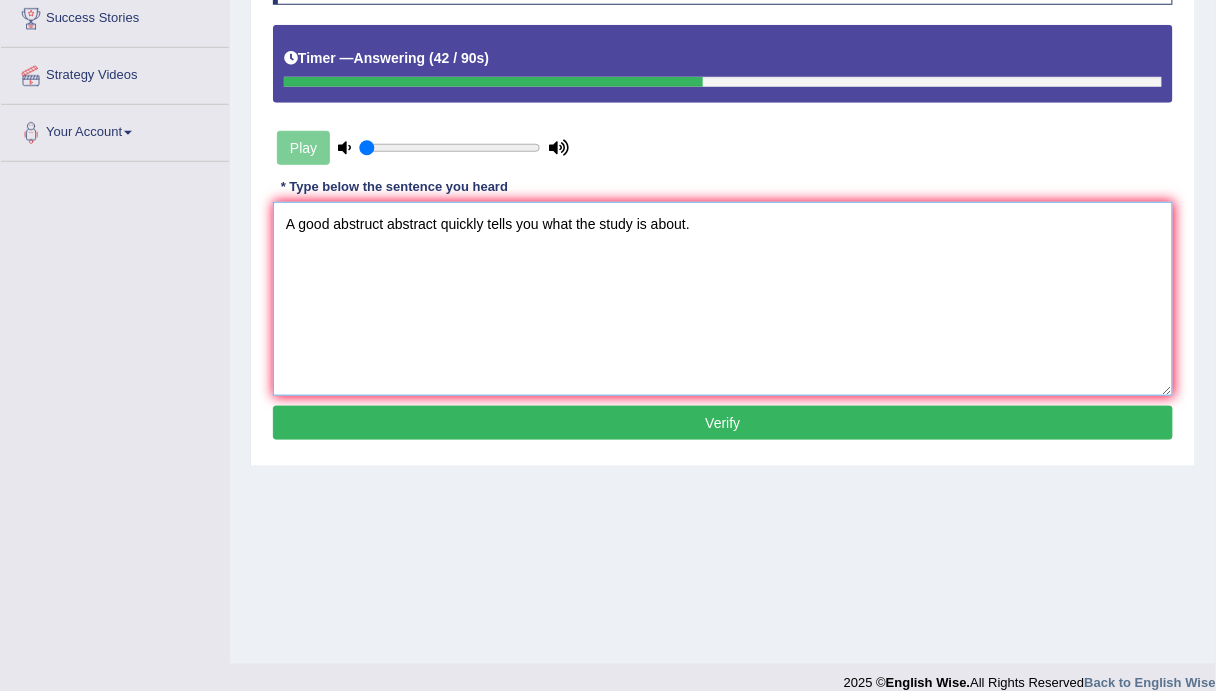 scroll, scrollTop: 359, scrollLeft: 0, axis: vertical 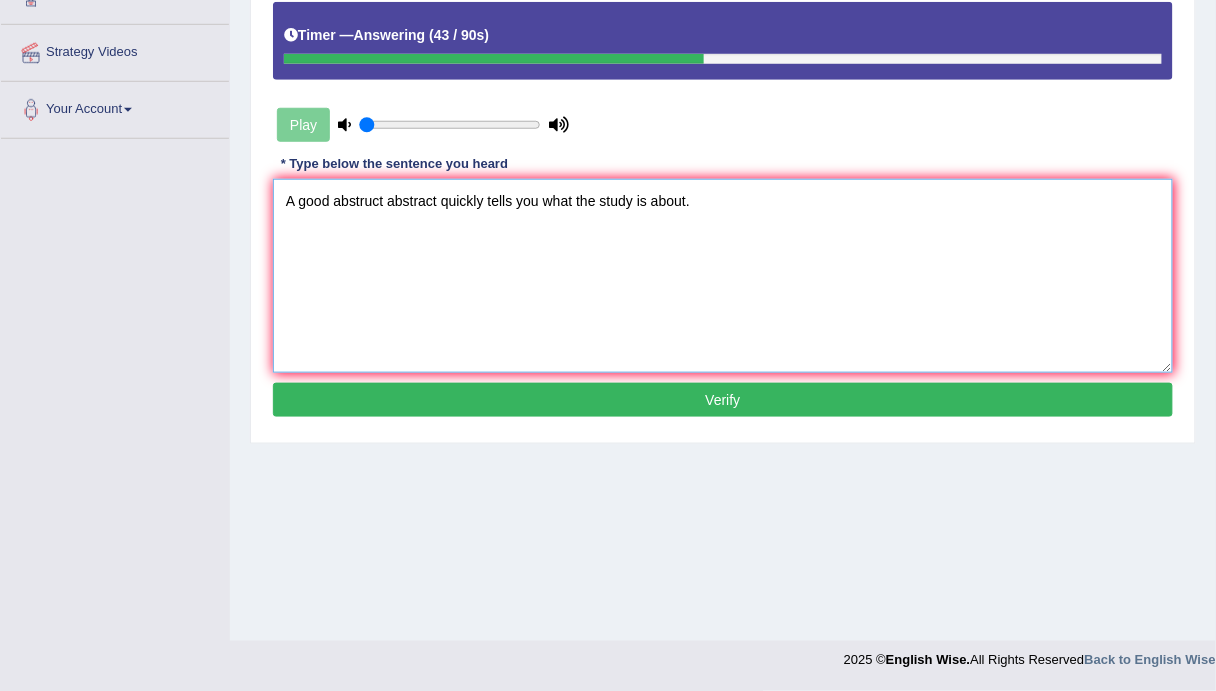 click on "A good abstruct abstract quickly tells you what the study is about." at bounding box center (723, 276) 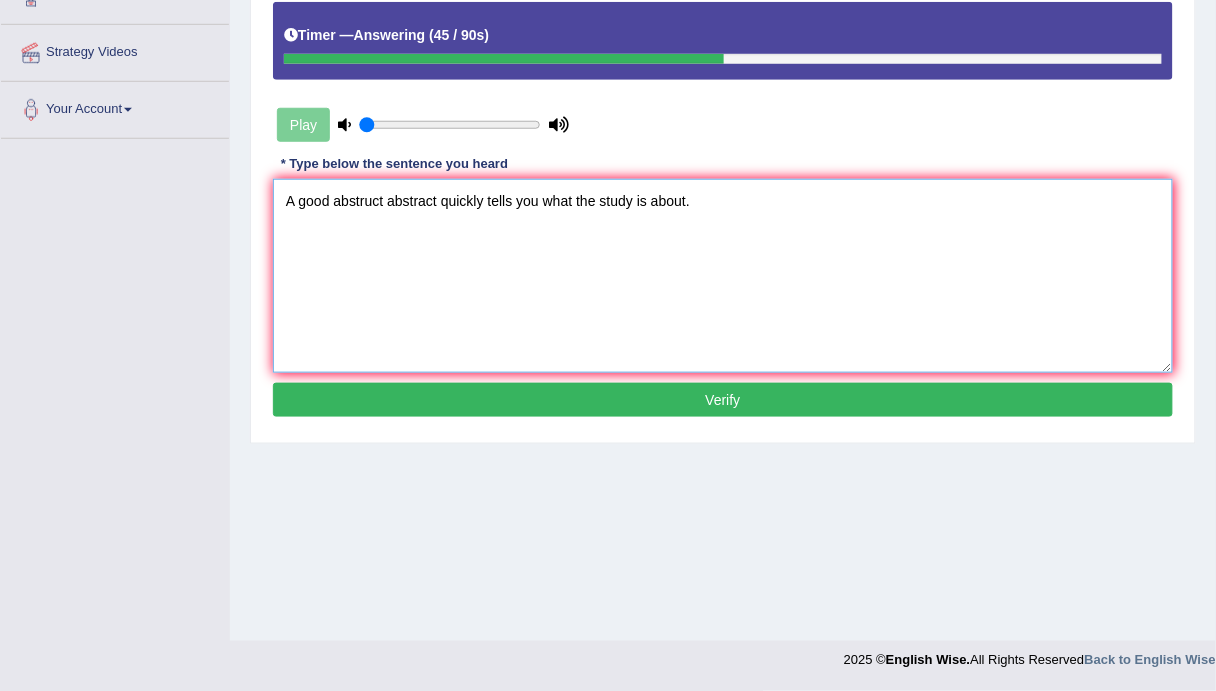 type on "A good abstruct abstract quickly tells you what the study is about." 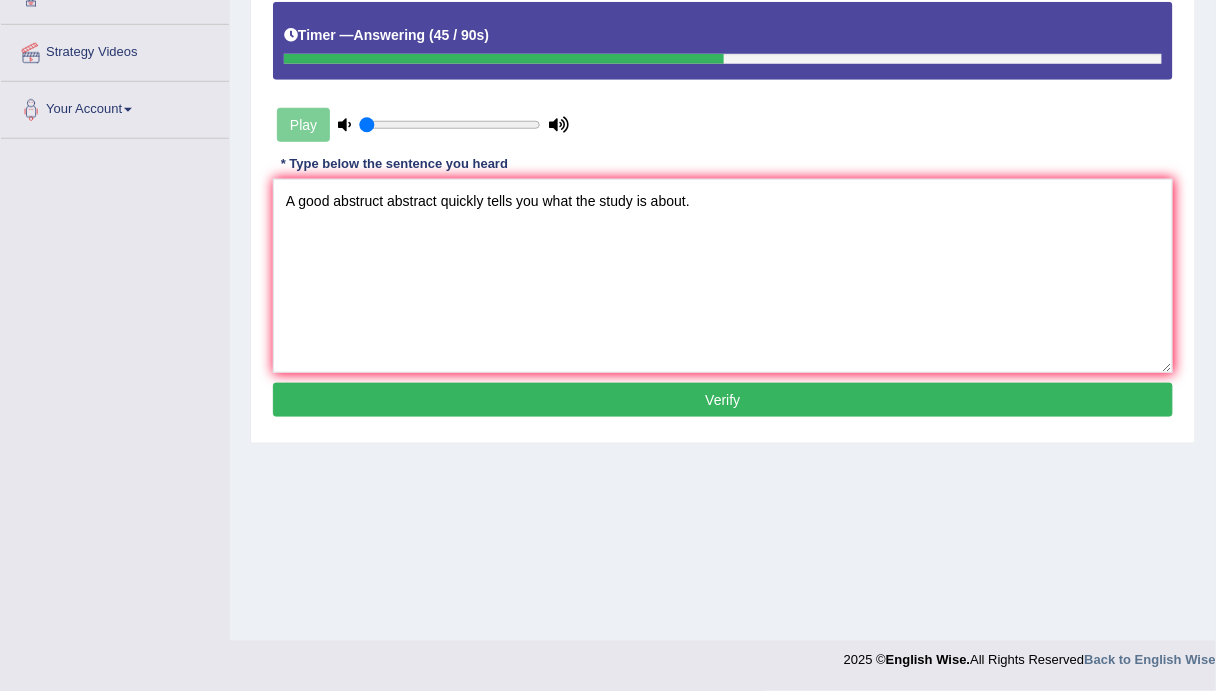 click on "Verify" at bounding box center [723, 400] 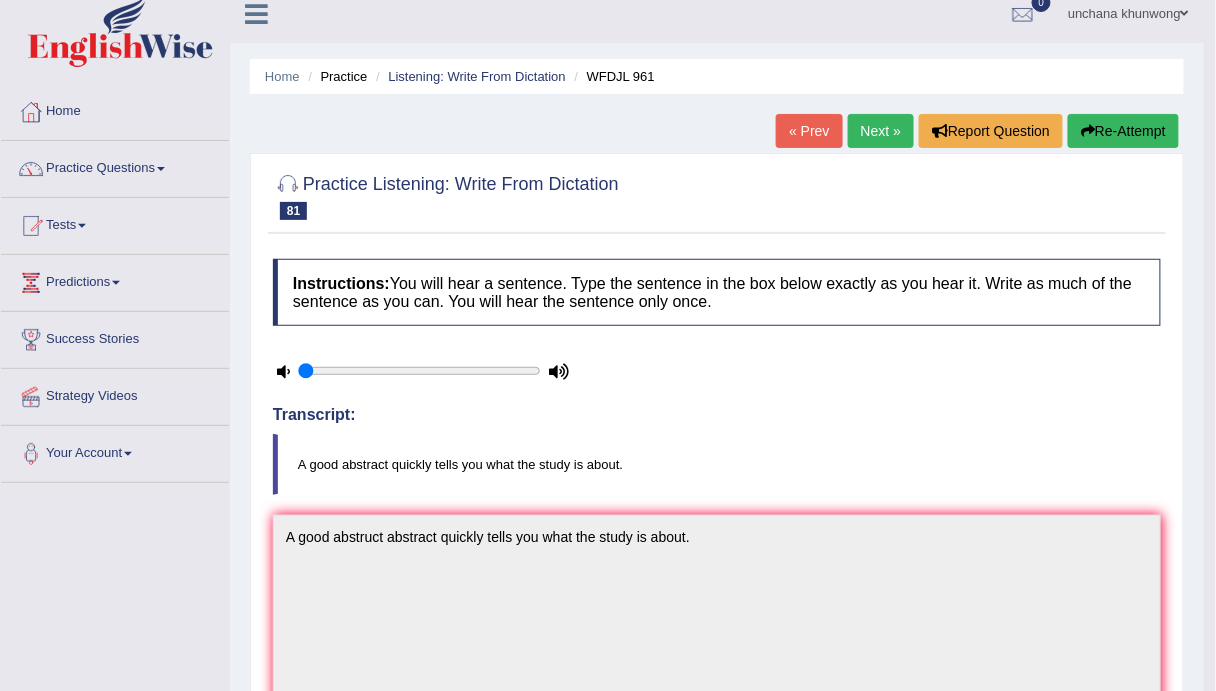 scroll, scrollTop: 0, scrollLeft: 0, axis: both 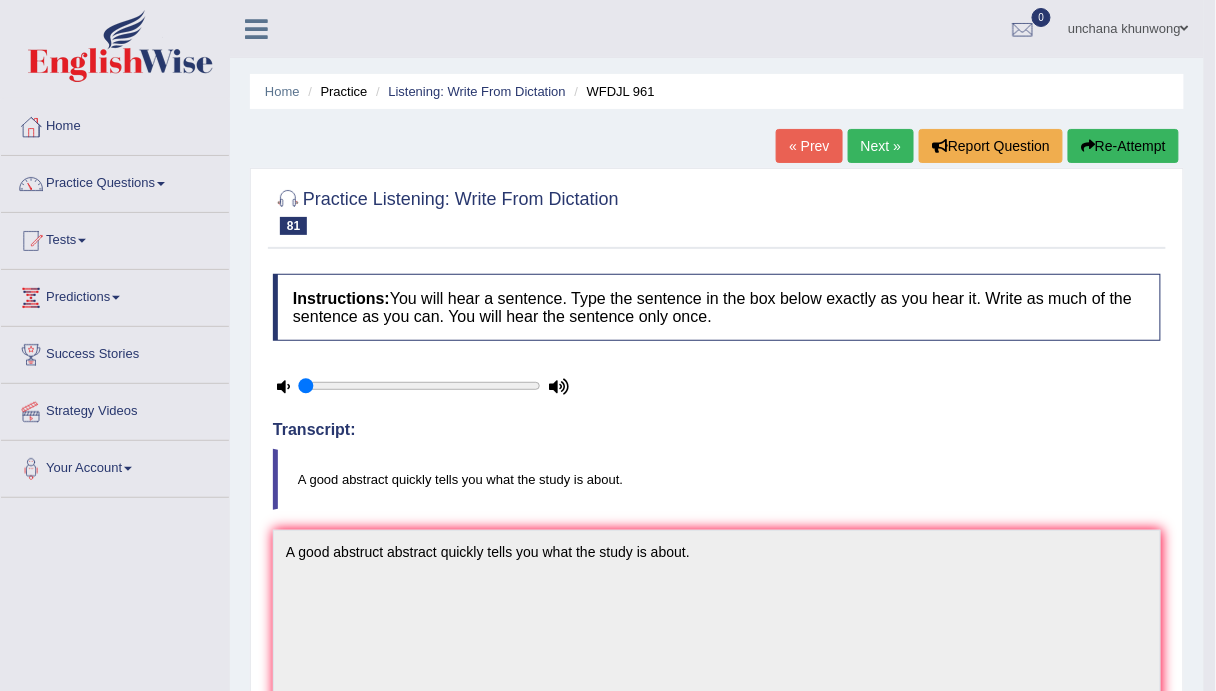 click on "Next »" at bounding box center [881, 146] 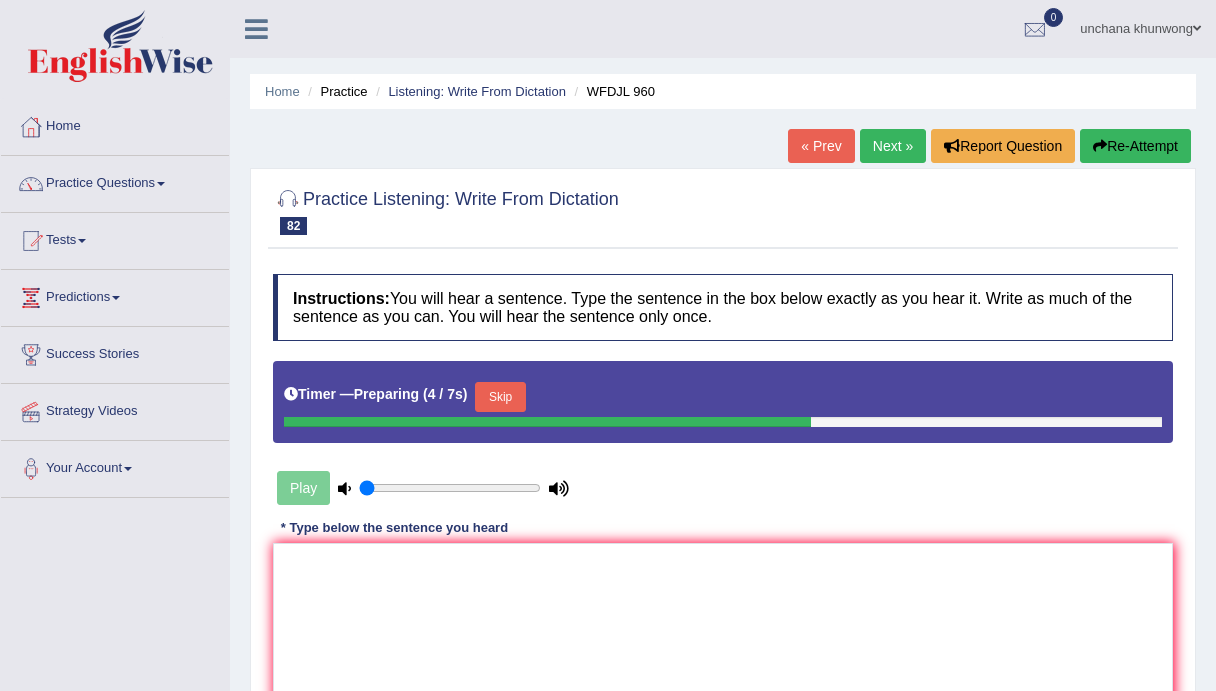 scroll, scrollTop: 320, scrollLeft: 0, axis: vertical 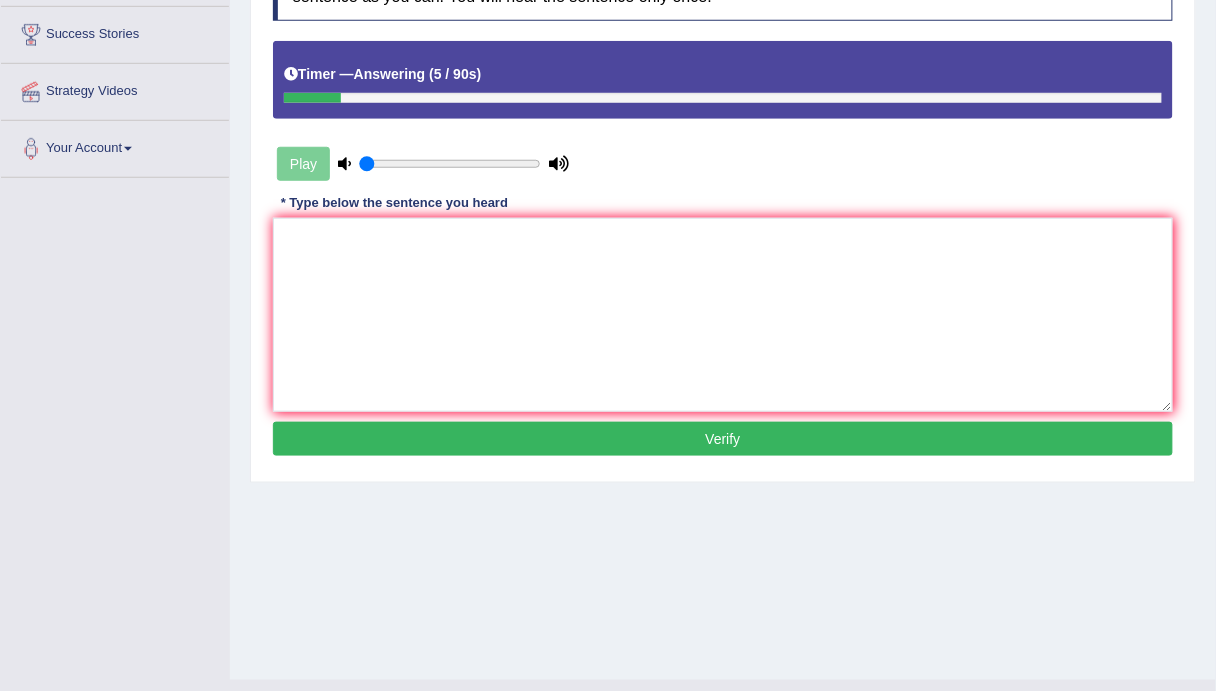 click at bounding box center (723, 315) 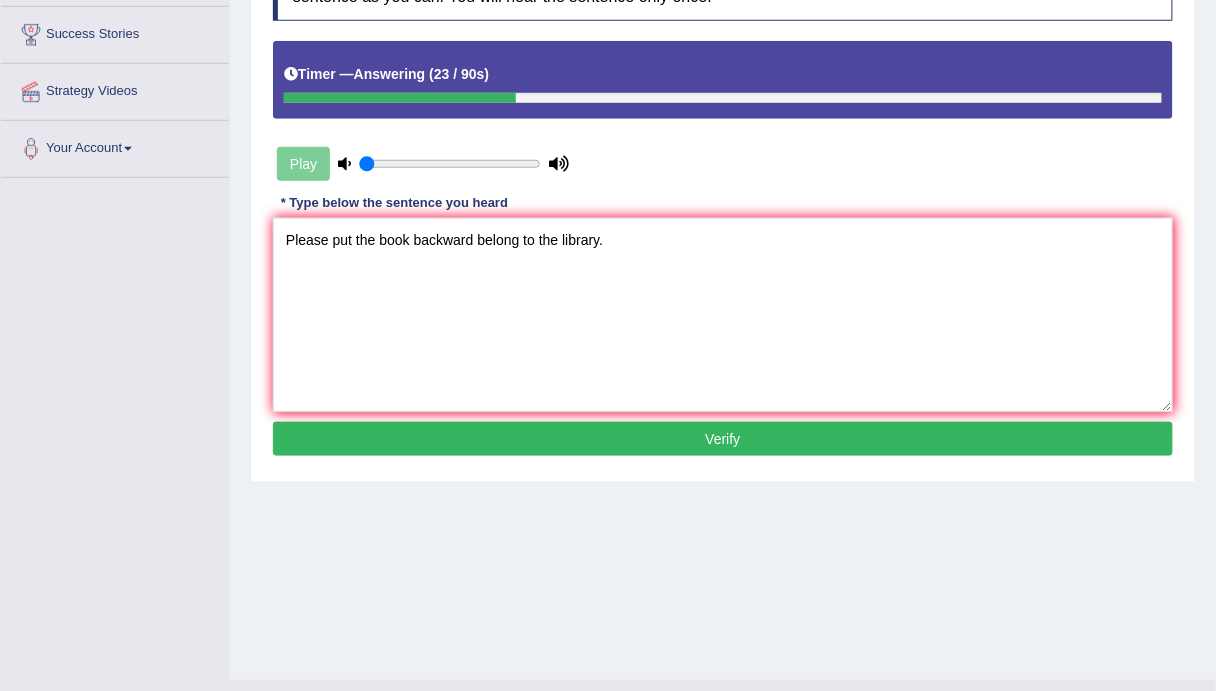 click on "Please put the book backward belong to the library." at bounding box center (723, 315) 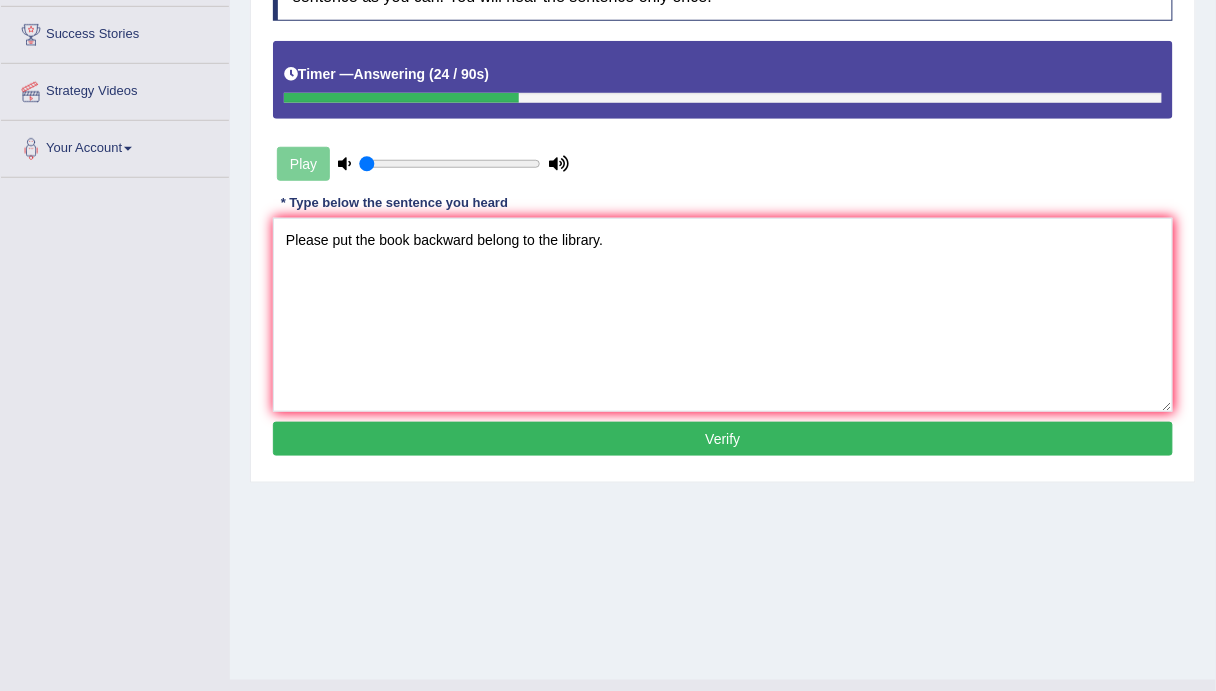 click on "Please put the book backward belong to the library." at bounding box center [723, 315] 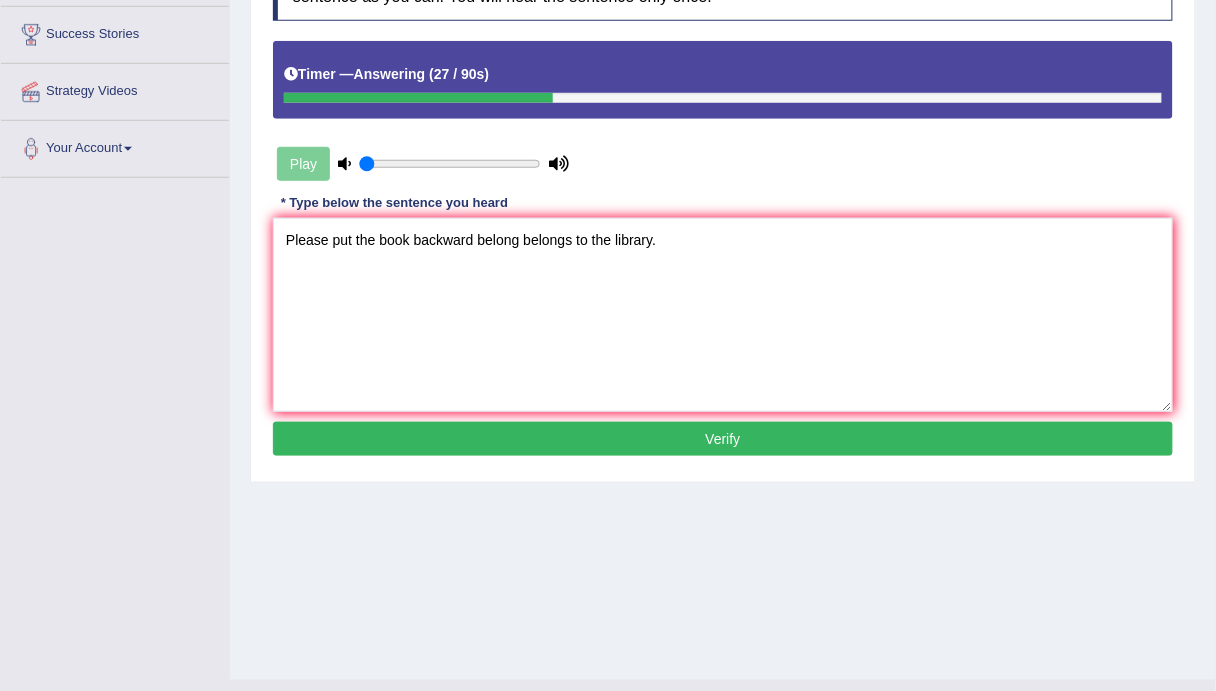 click on "Please put the book backward belong belongs to the library." at bounding box center (723, 315) 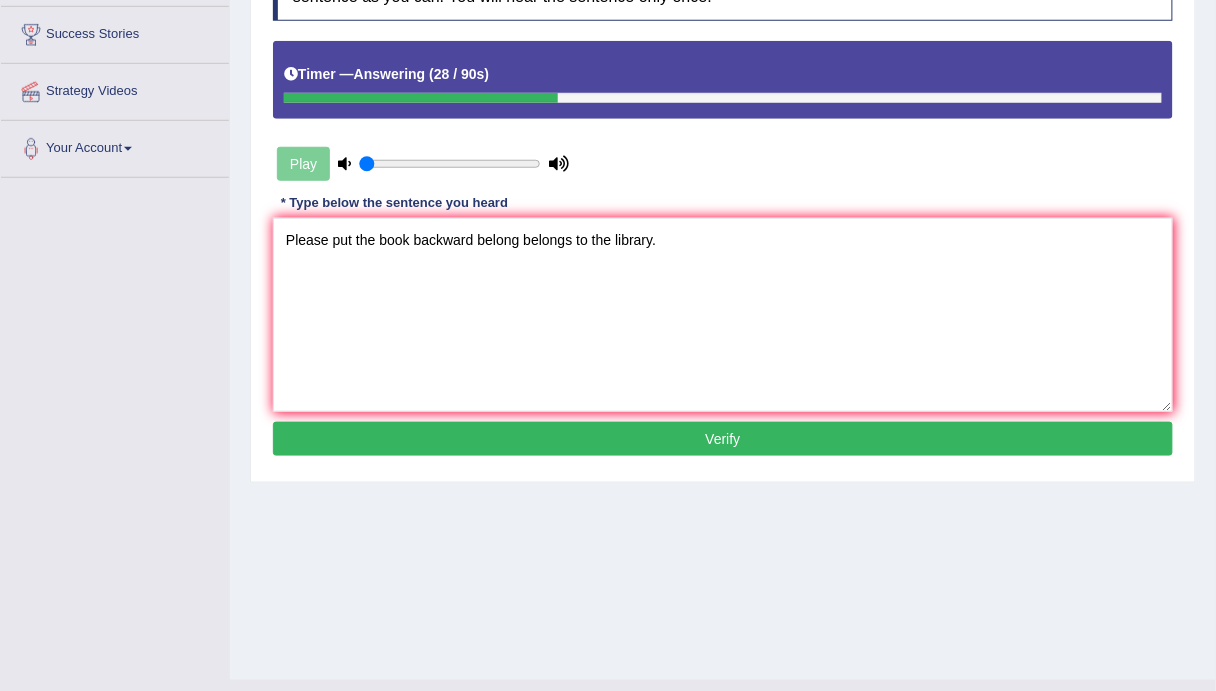 click on "Please put the book backward belong belongs to the library." at bounding box center [723, 315] 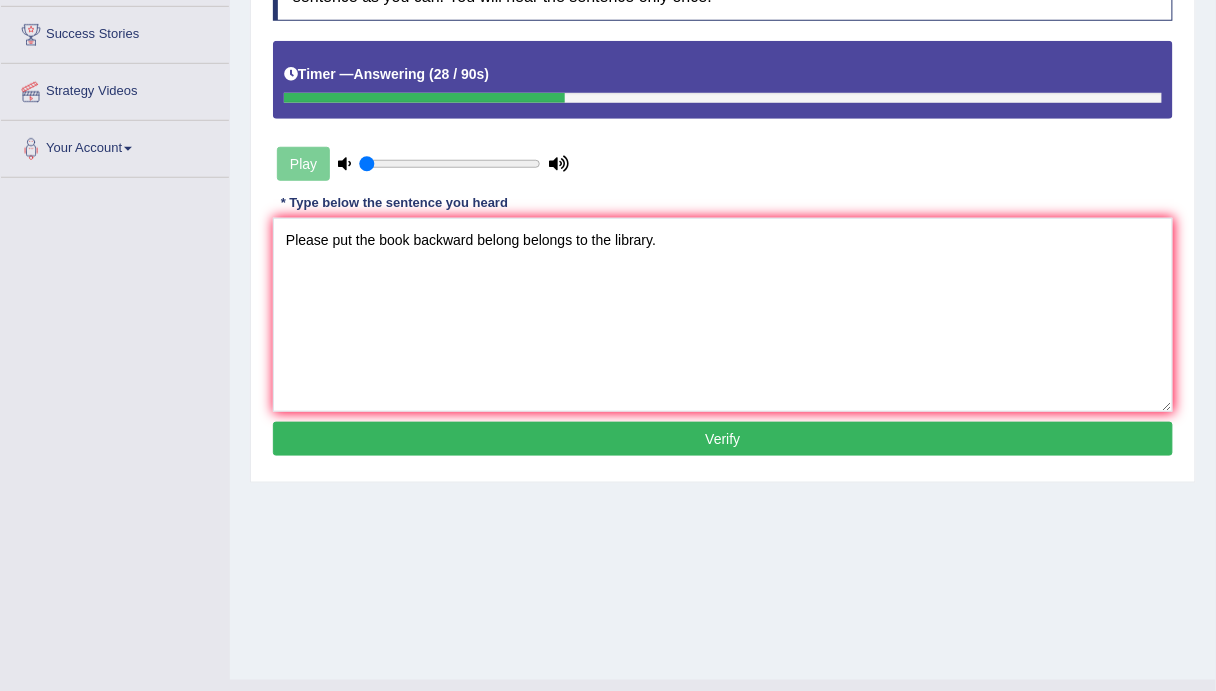 drag, startPoint x: 268, startPoint y: 248, endPoint x: 636, endPoint y: 236, distance: 368.1956 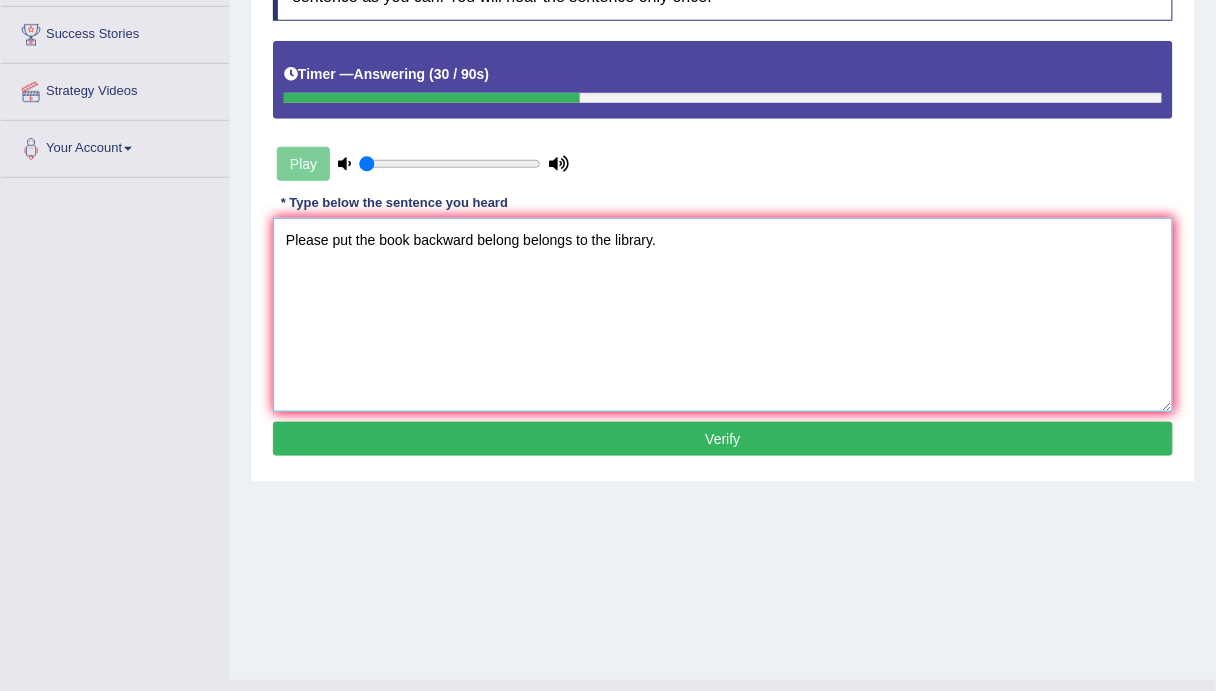 click on "Please put the book backward belong belongs to the library." at bounding box center (723, 315) 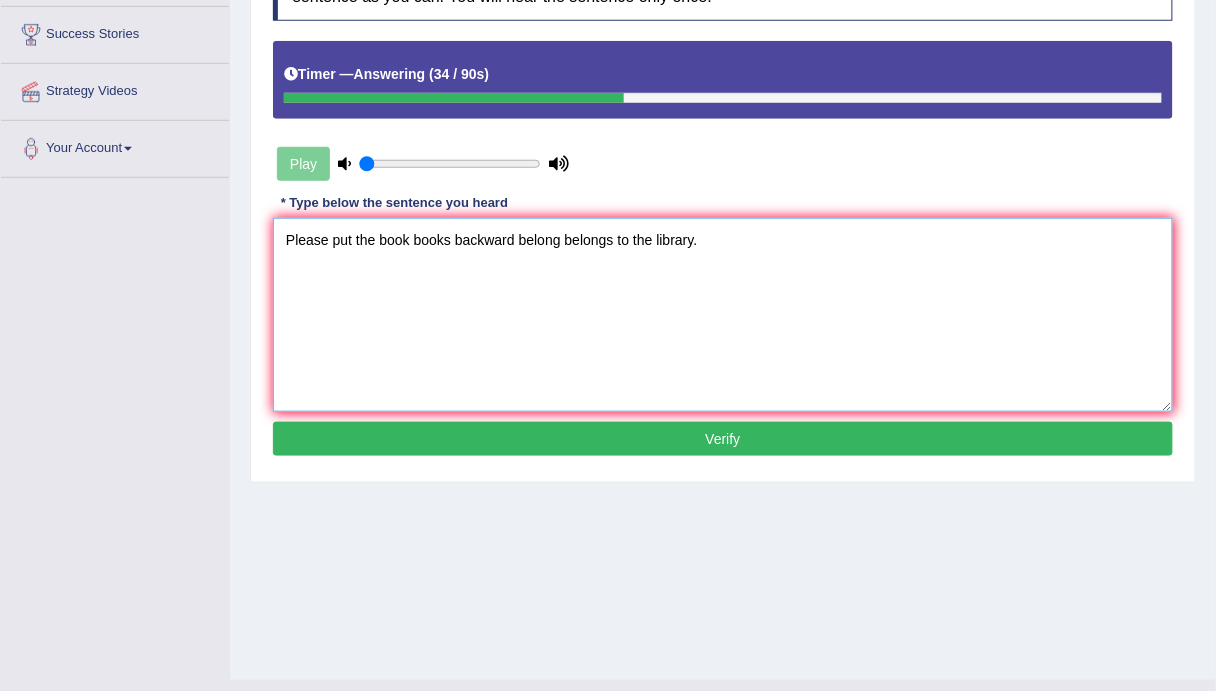 click on "Please put the book books backward belong belongs to the library." at bounding box center [723, 315] 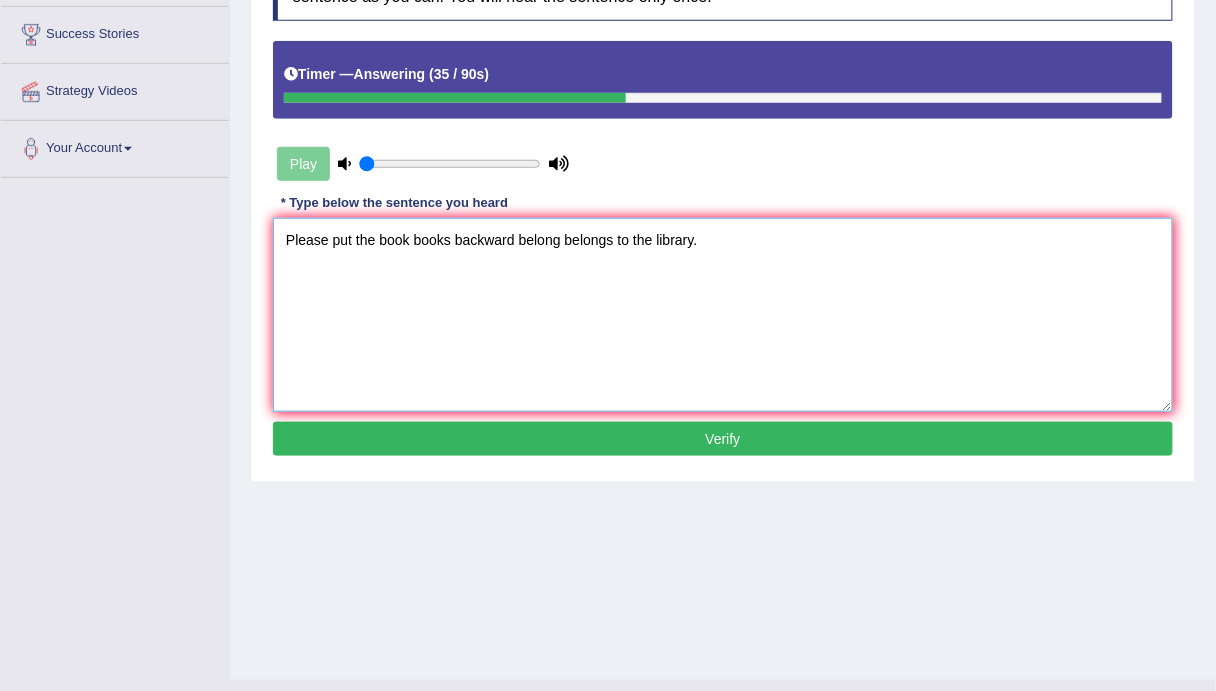 type on "Please put the book books backward belong belongs to the library." 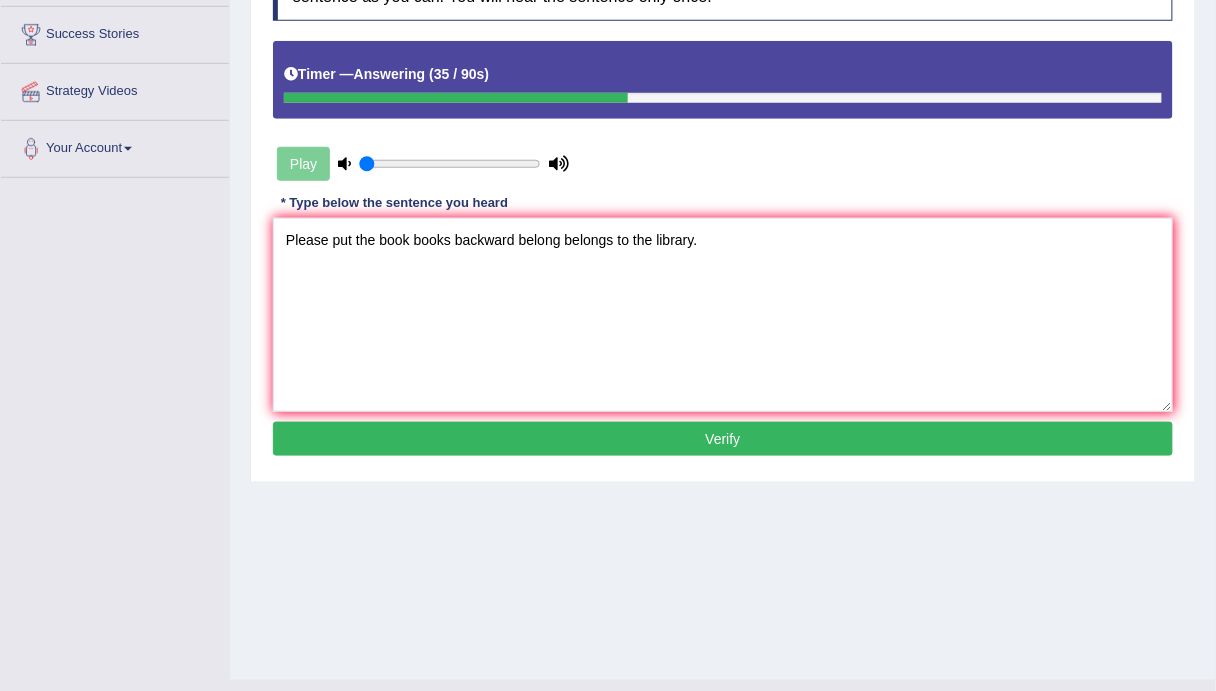 click on "Verify" at bounding box center (723, 439) 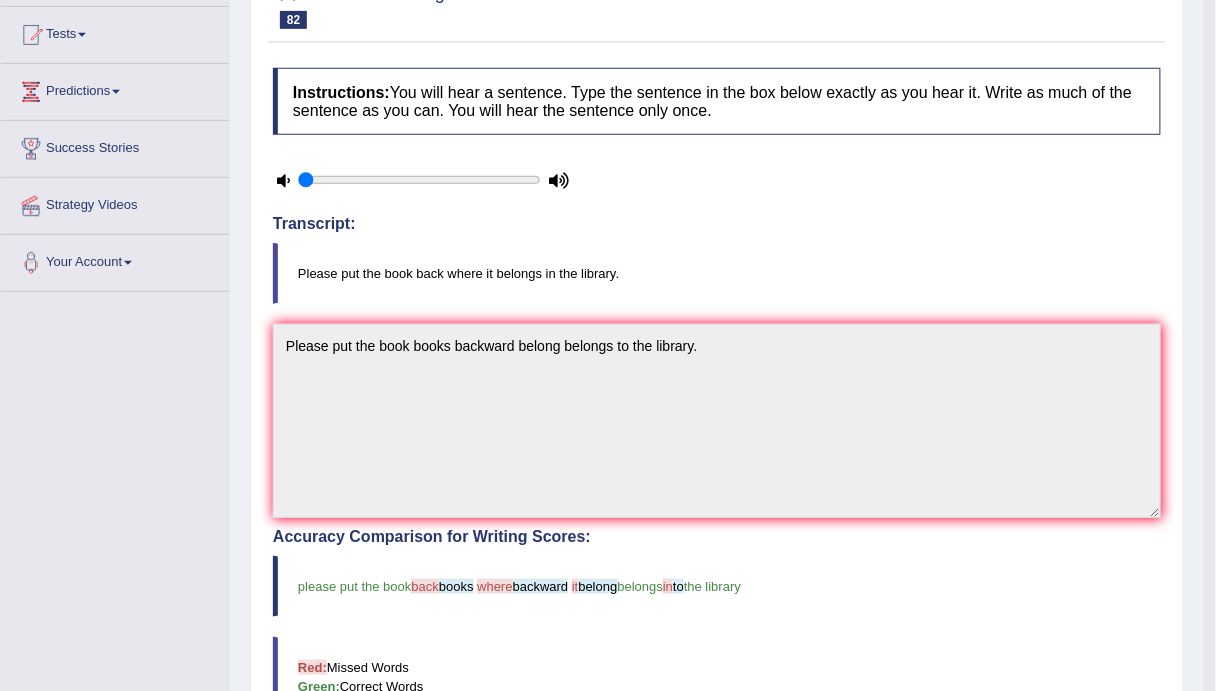 scroll, scrollTop: 0, scrollLeft: 0, axis: both 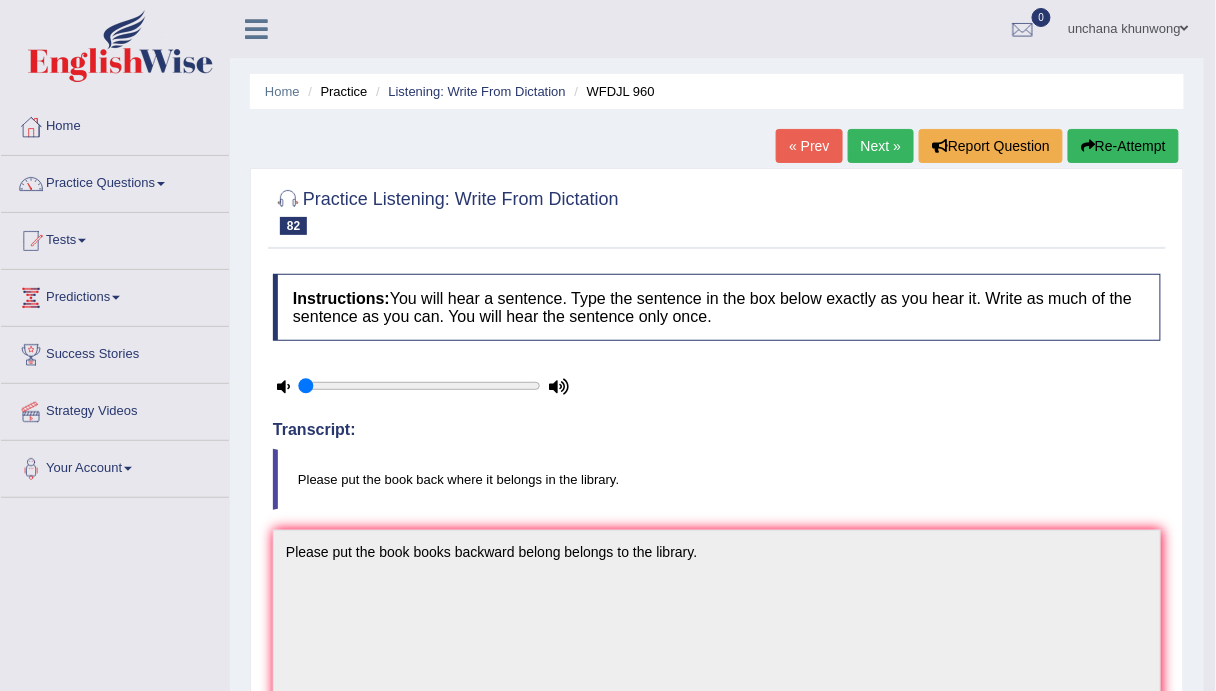 click on "Re-Attempt" at bounding box center [1123, 146] 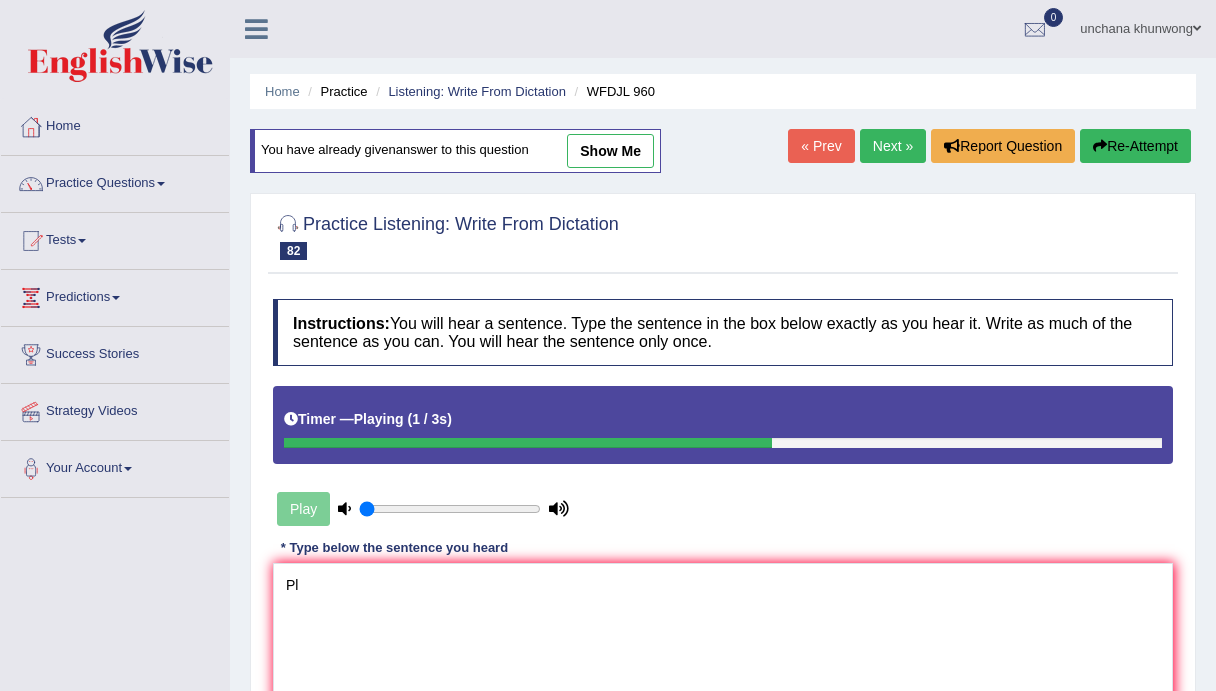 scroll, scrollTop: 359, scrollLeft: 0, axis: vertical 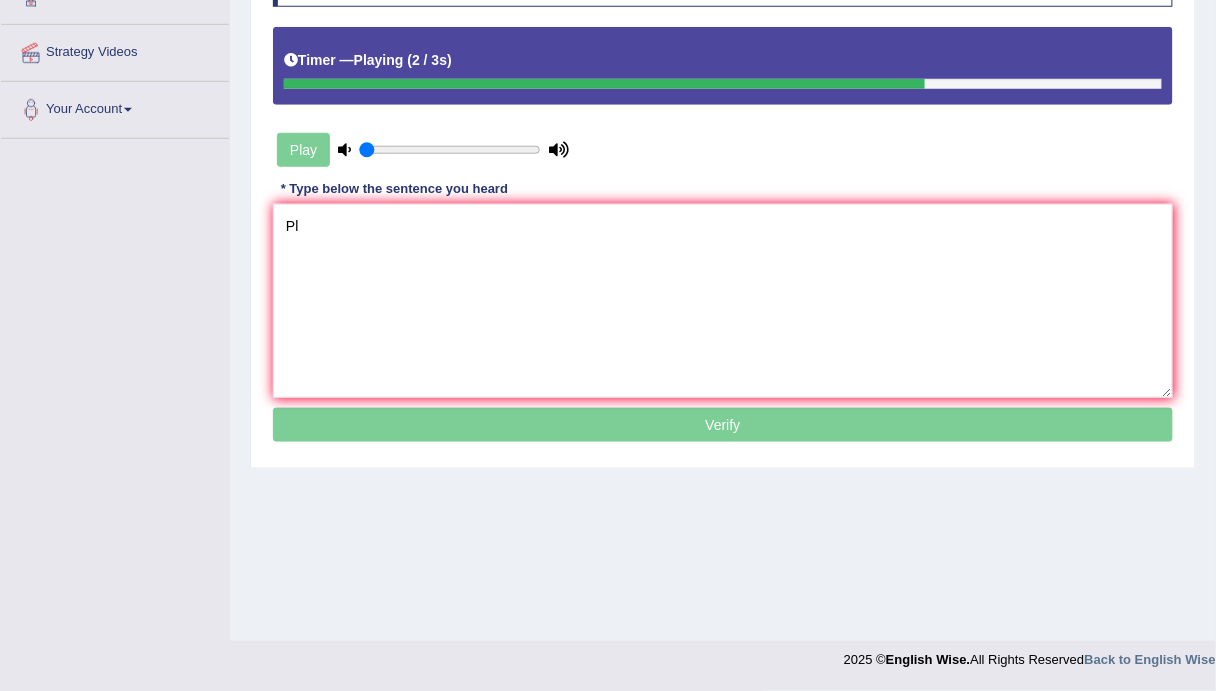 type on "P" 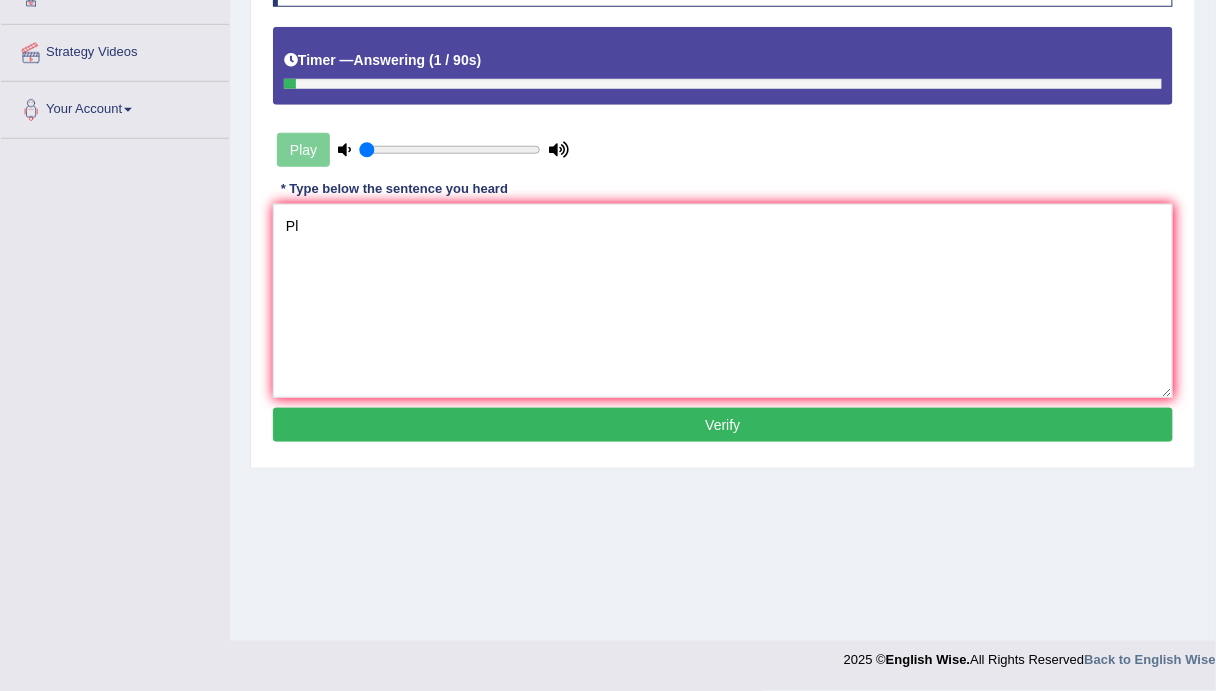 type on "P" 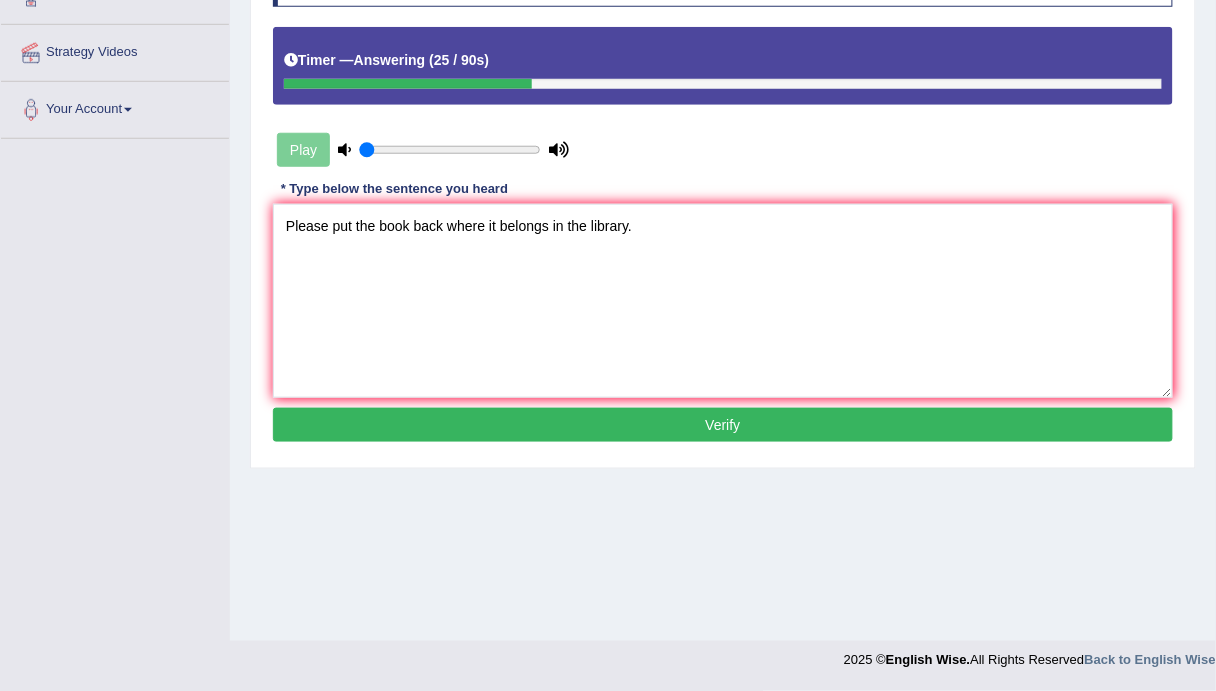 click on "Please put the book back where it belongs in the library." at bounding box center [723, 301] 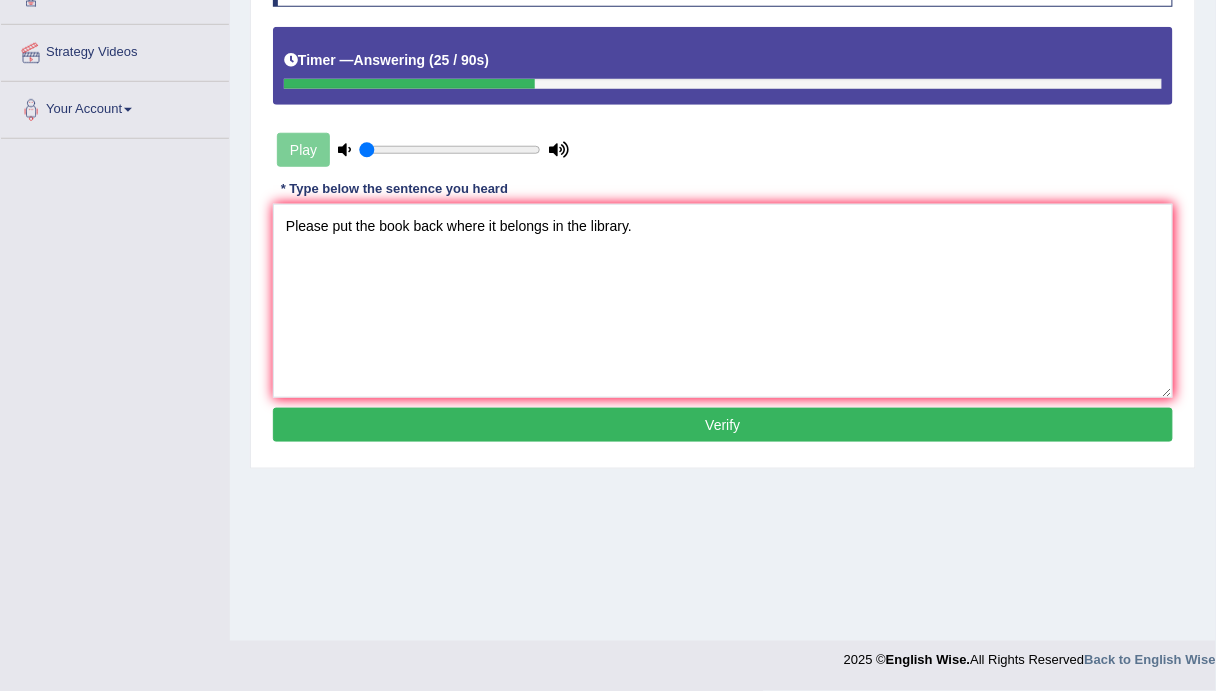 click on "Please put the book back where it belongs in the library." at bounding box center (723, 301) 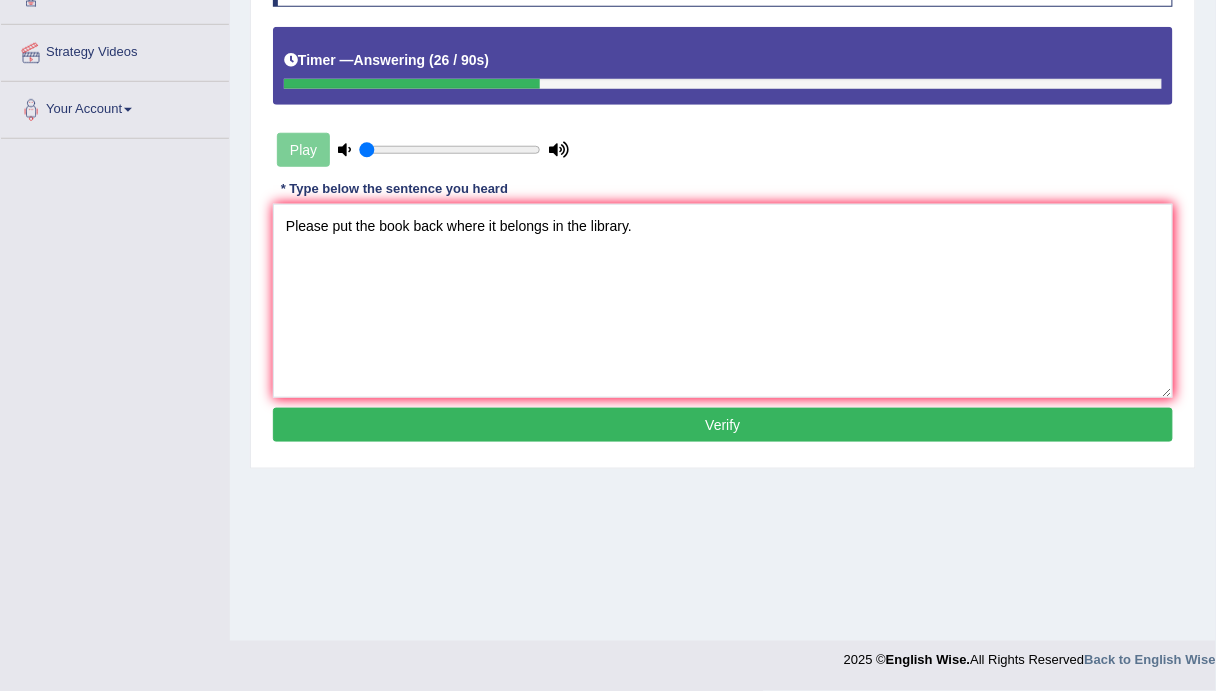 click on "Please put the book back where it belongs in the library." at bounding box center (723, 301) 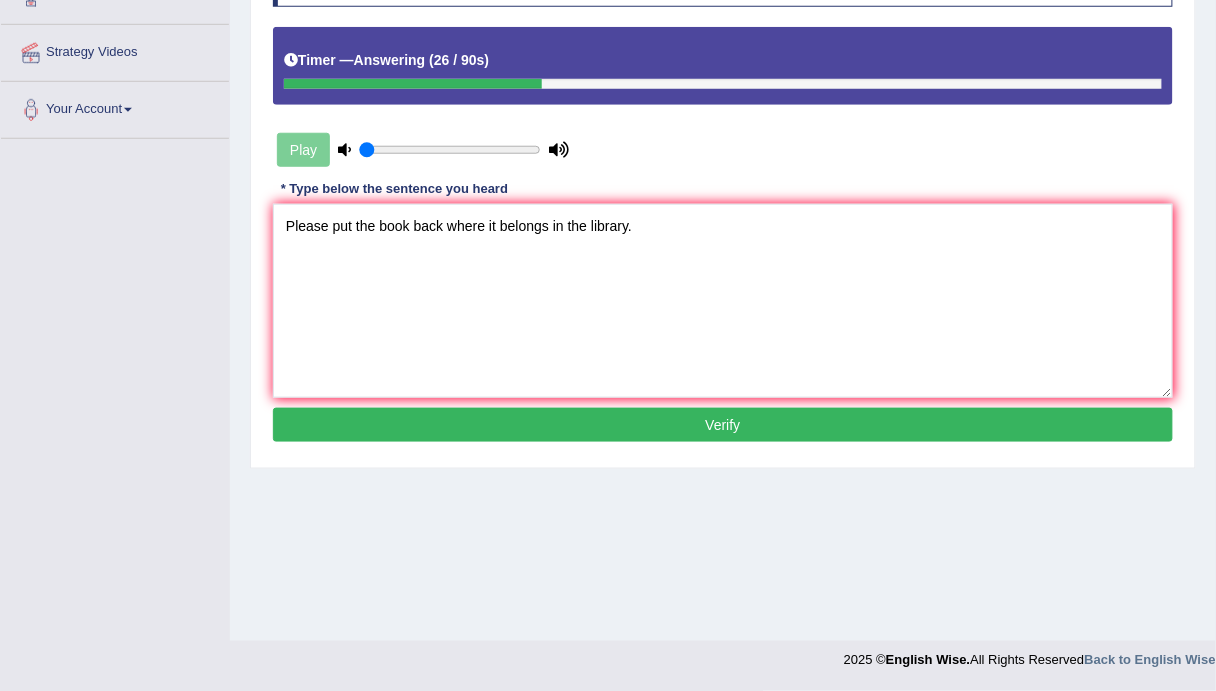 drag, startPoint x: 613, startPoint y: 239, endPoint x: 640, endPoint y: 241, distance: 27.073973 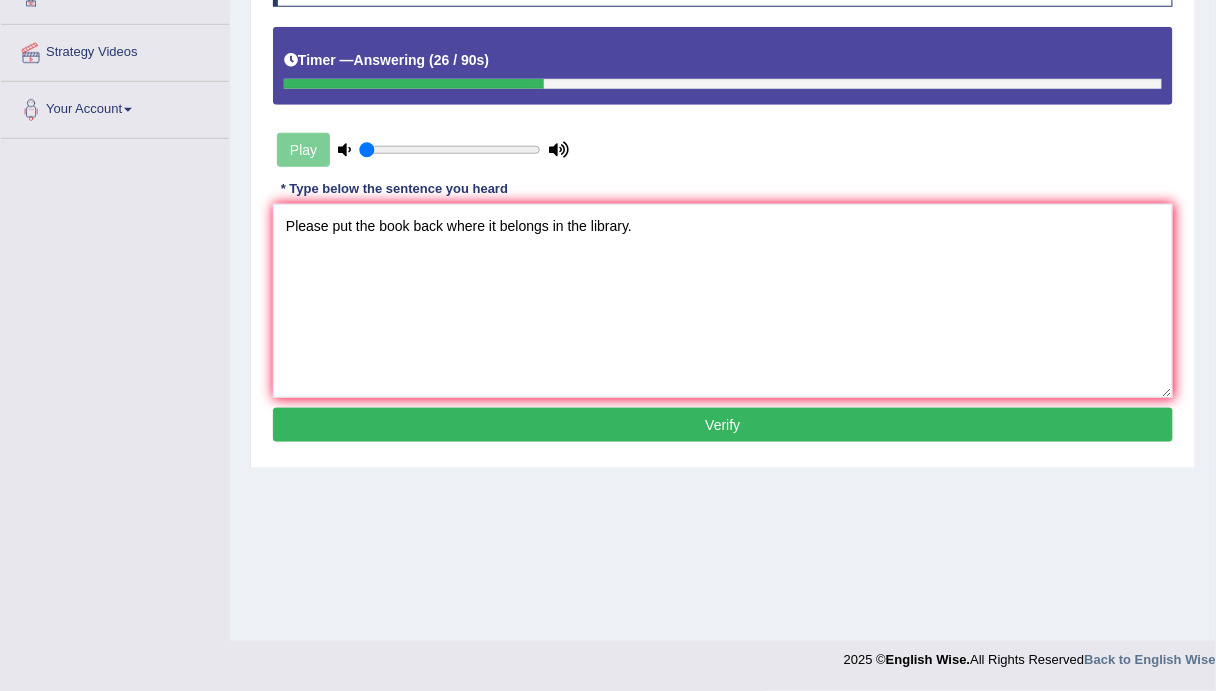 click on "Please put the book back where it belongs in the library." at bounding box center (723, 301) 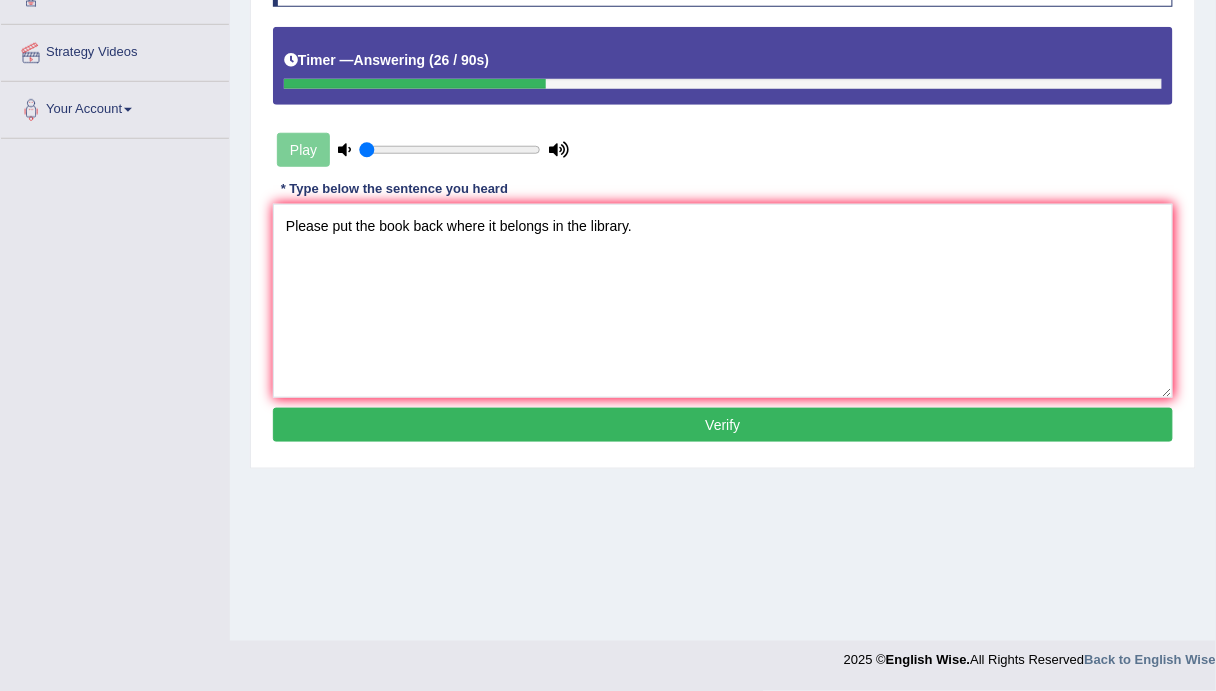 drag, startPoint x: 712, startPoint y: 247, endPoint x: 723, endPoint y: 251, distance: 11.7046995 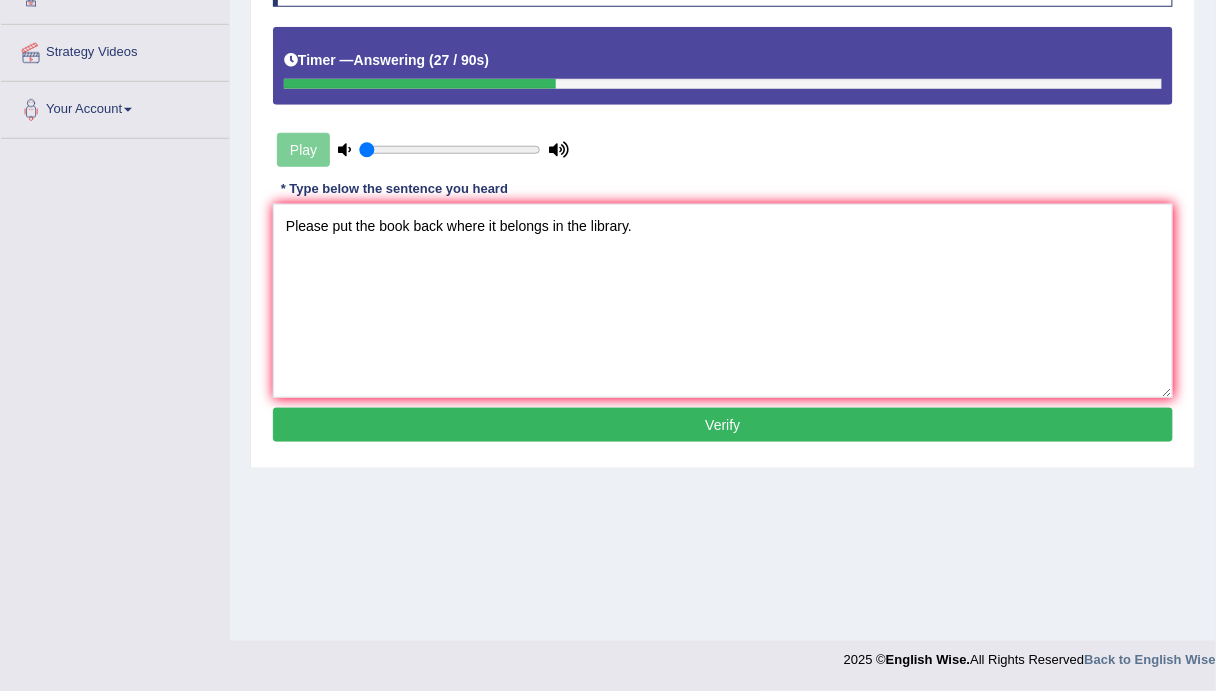 click on "Please put the book back where it belongs in the library." at bounding box center [723, 301] 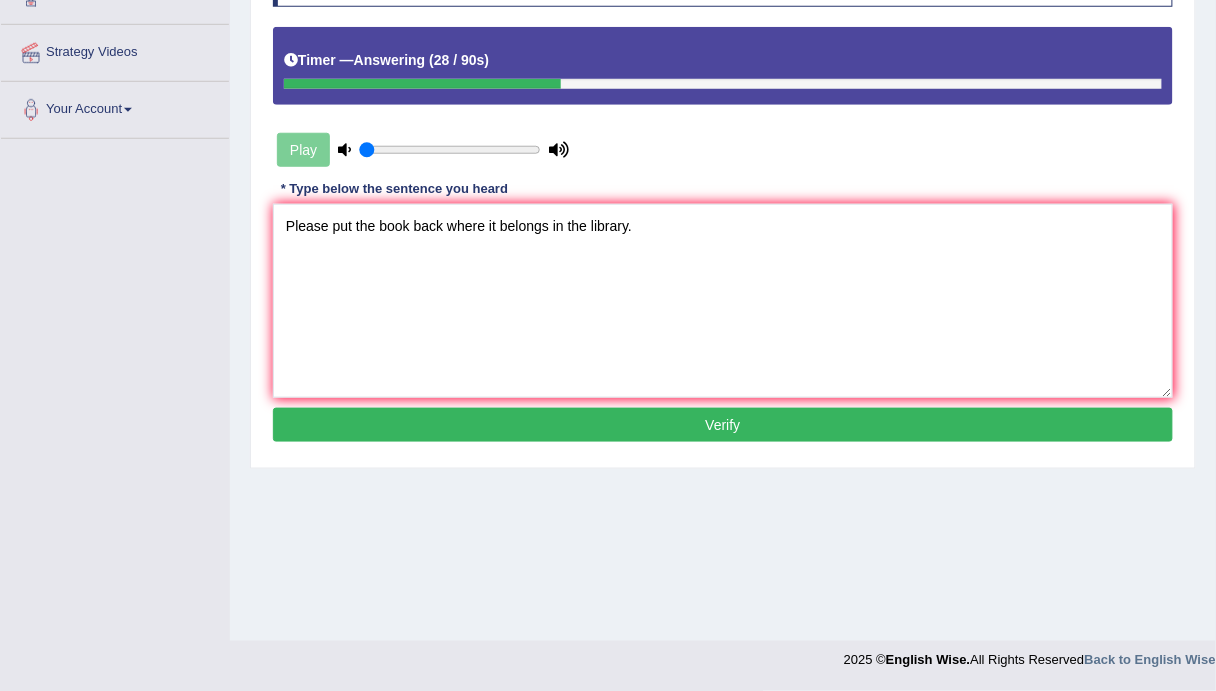 type on "Please put the book back where it belongs in the library." 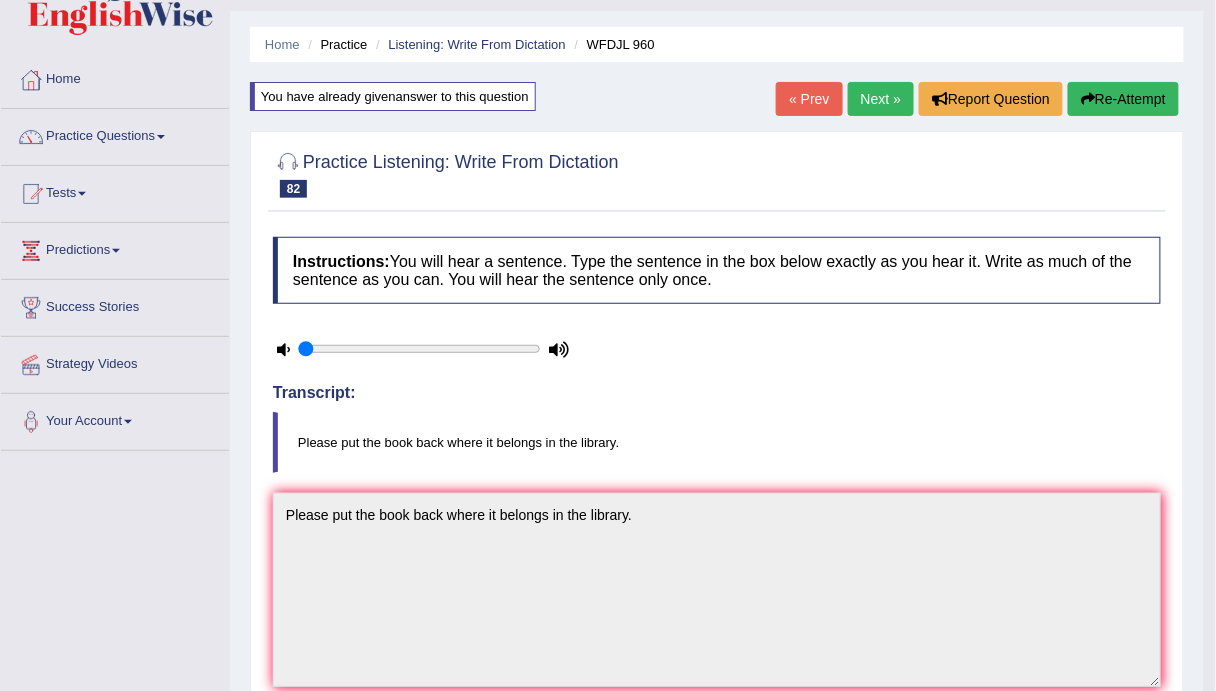 scroll, scrollTop: 0, scrollLeft: 0, axis: both 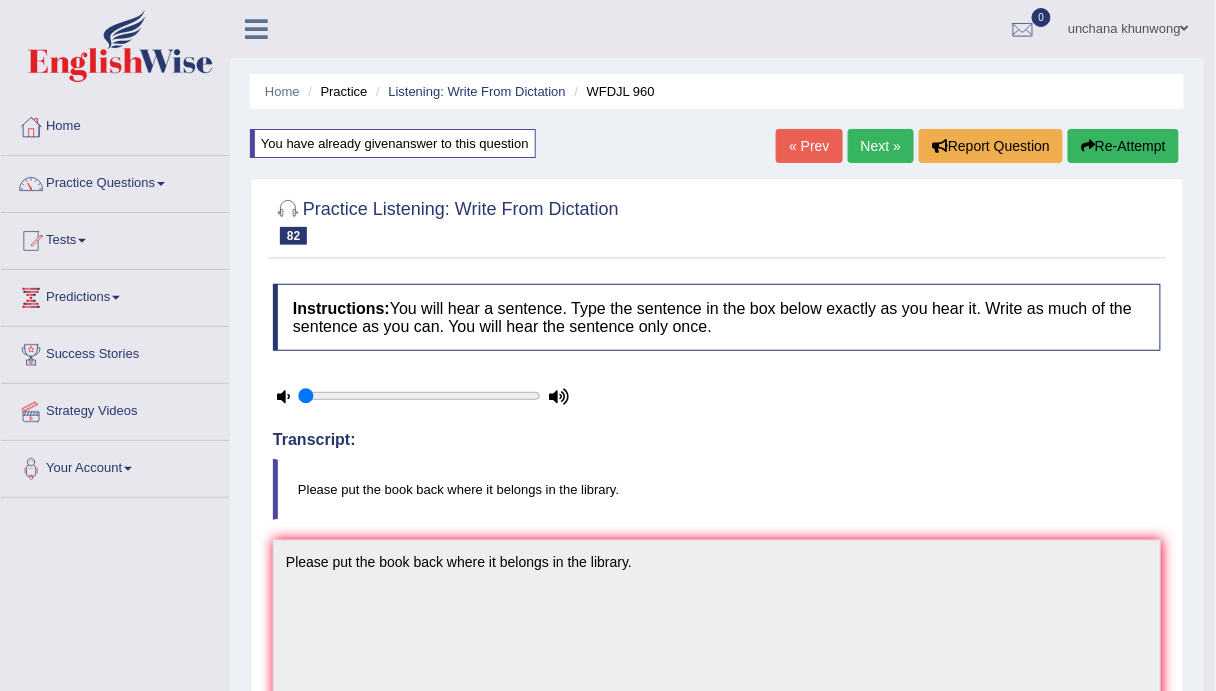 click on "Next »" at bounding box center [881, 146] 